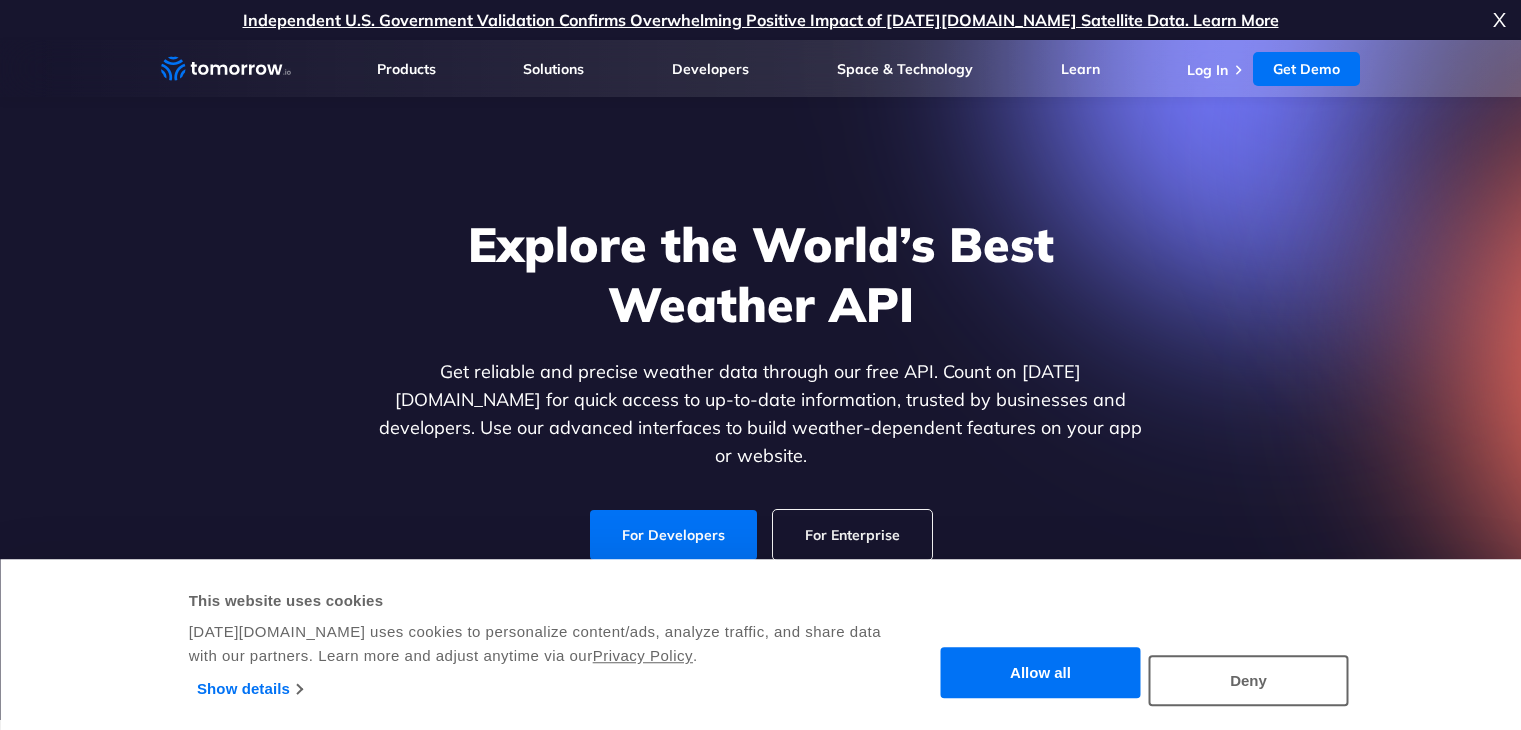 scroll, scrollTop: 0, scrollLeft: 0, axis: both 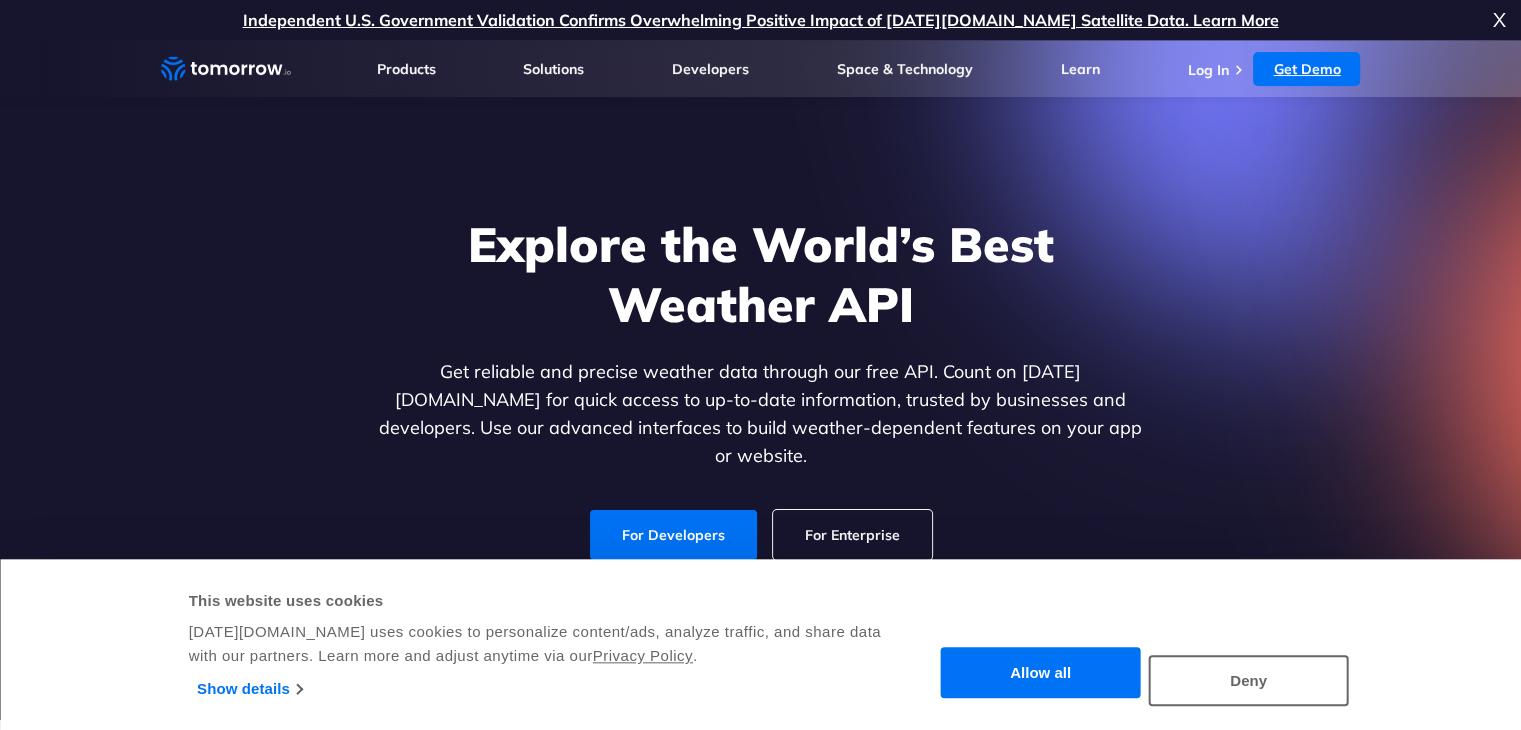 click on "Get Demo" at bounding box center [1306, 69] 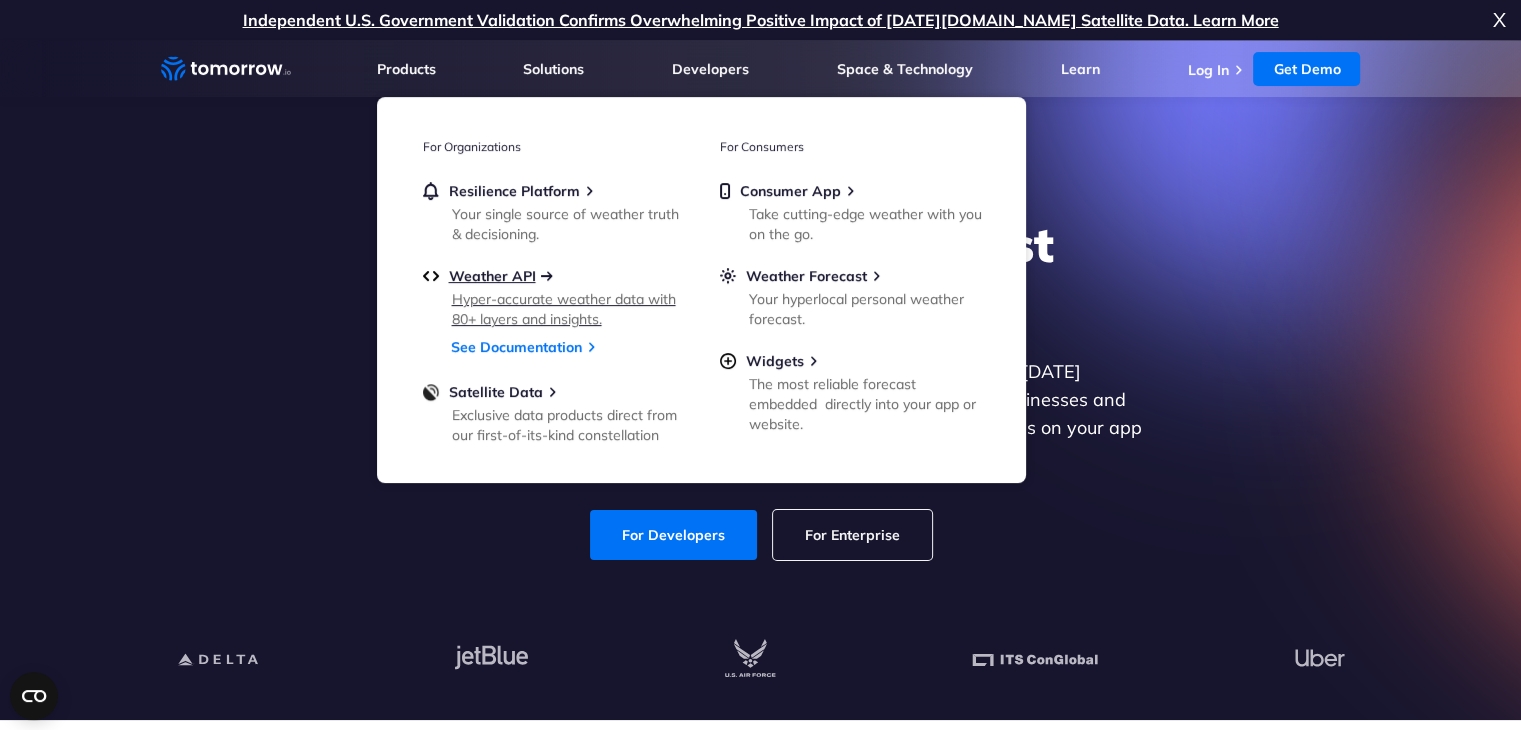 click on "Weather API" at bounding box center [492, 276] 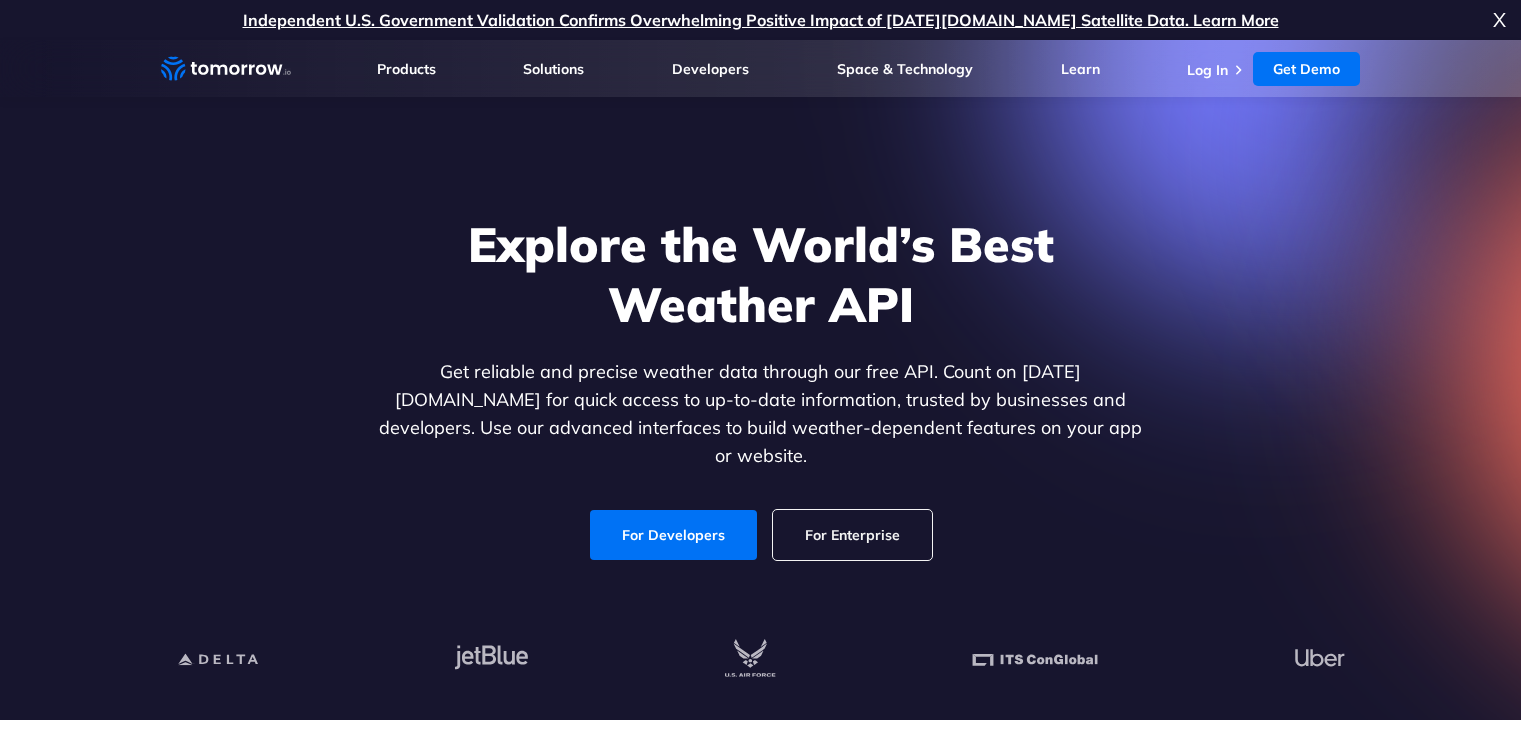 scroll, scrollTop: 0, scrollLeft: 0, axis: both 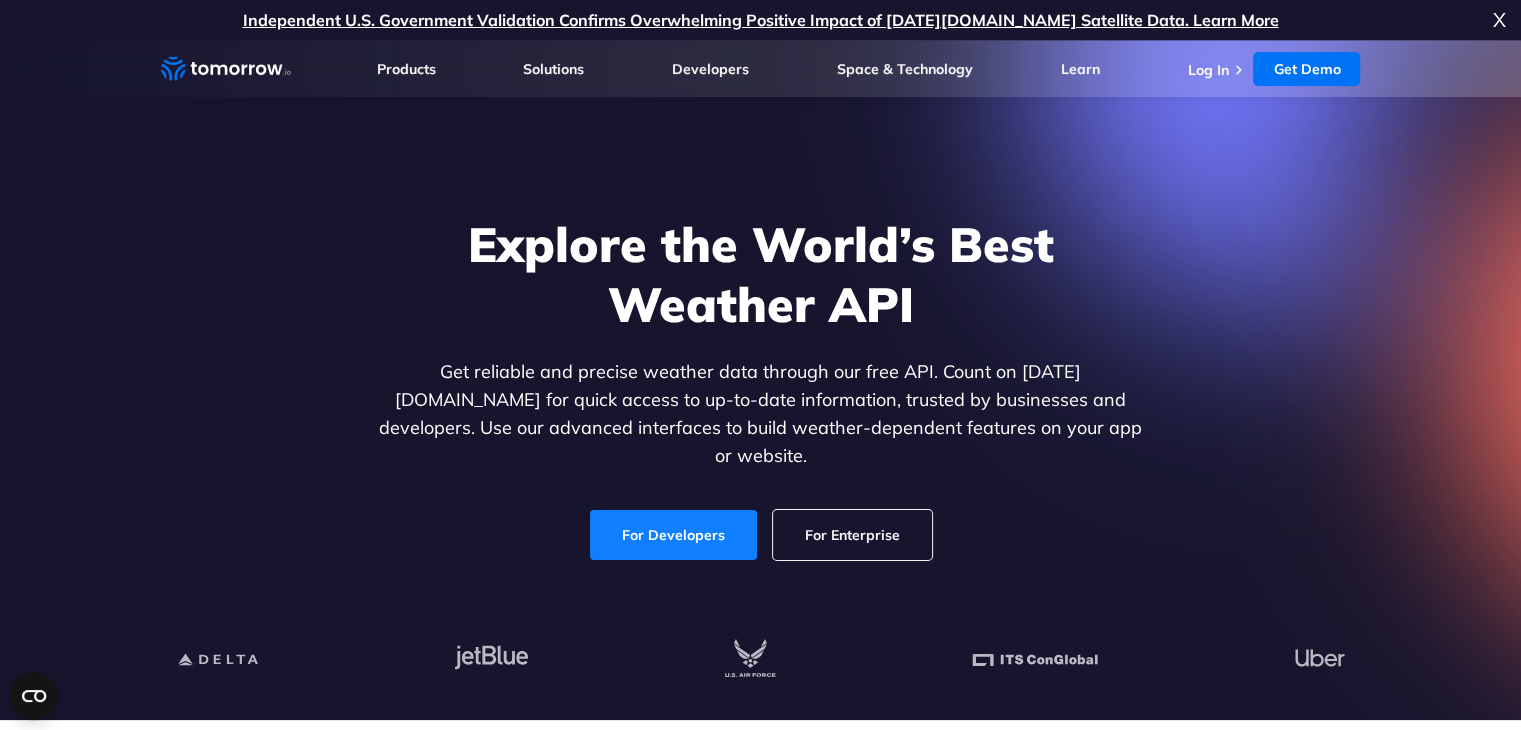 click on "For Developers" at bounding box center [673, 535] 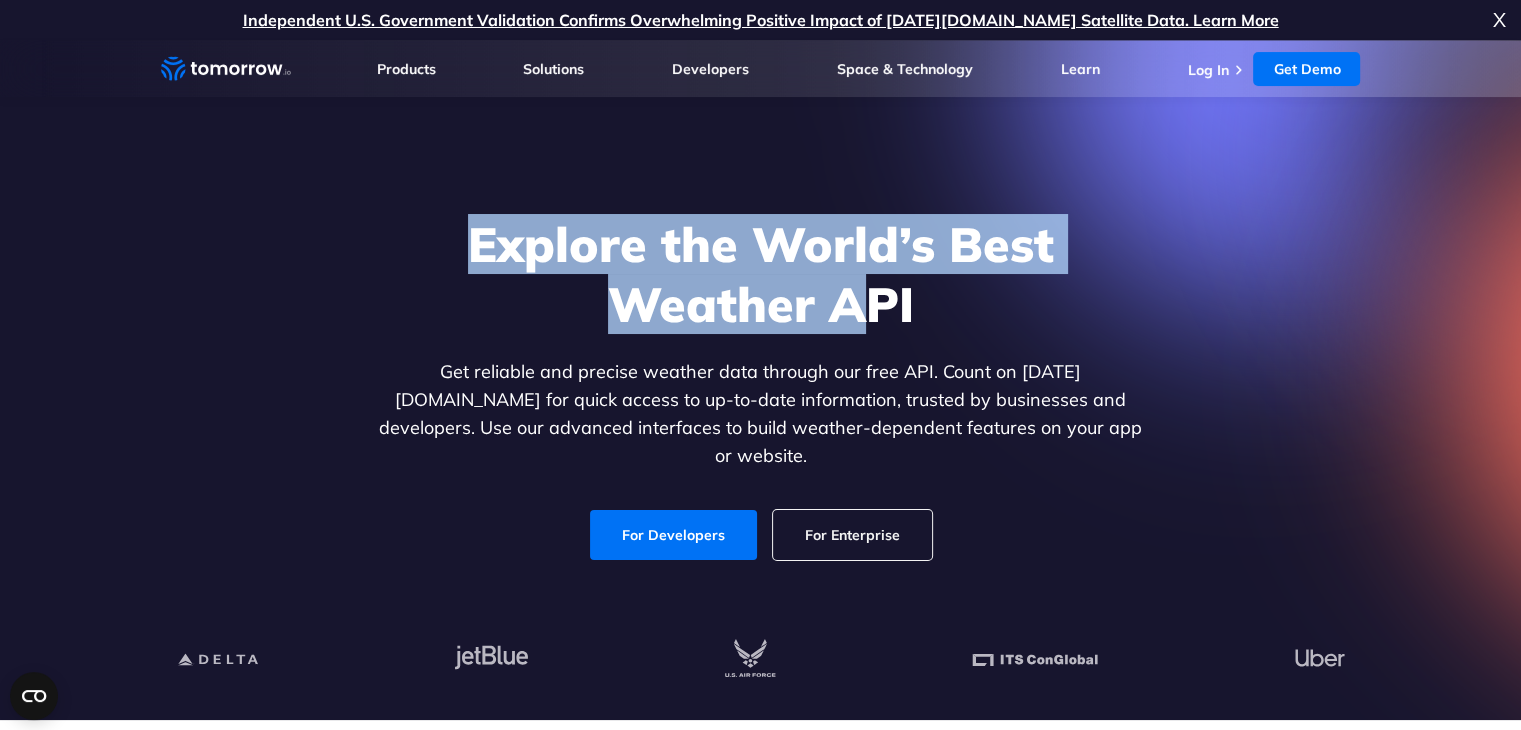 drag, startPoint x: 564, startPoint y: 258, endPoint x: 846, endPoint y: 311, distance: 286.9373 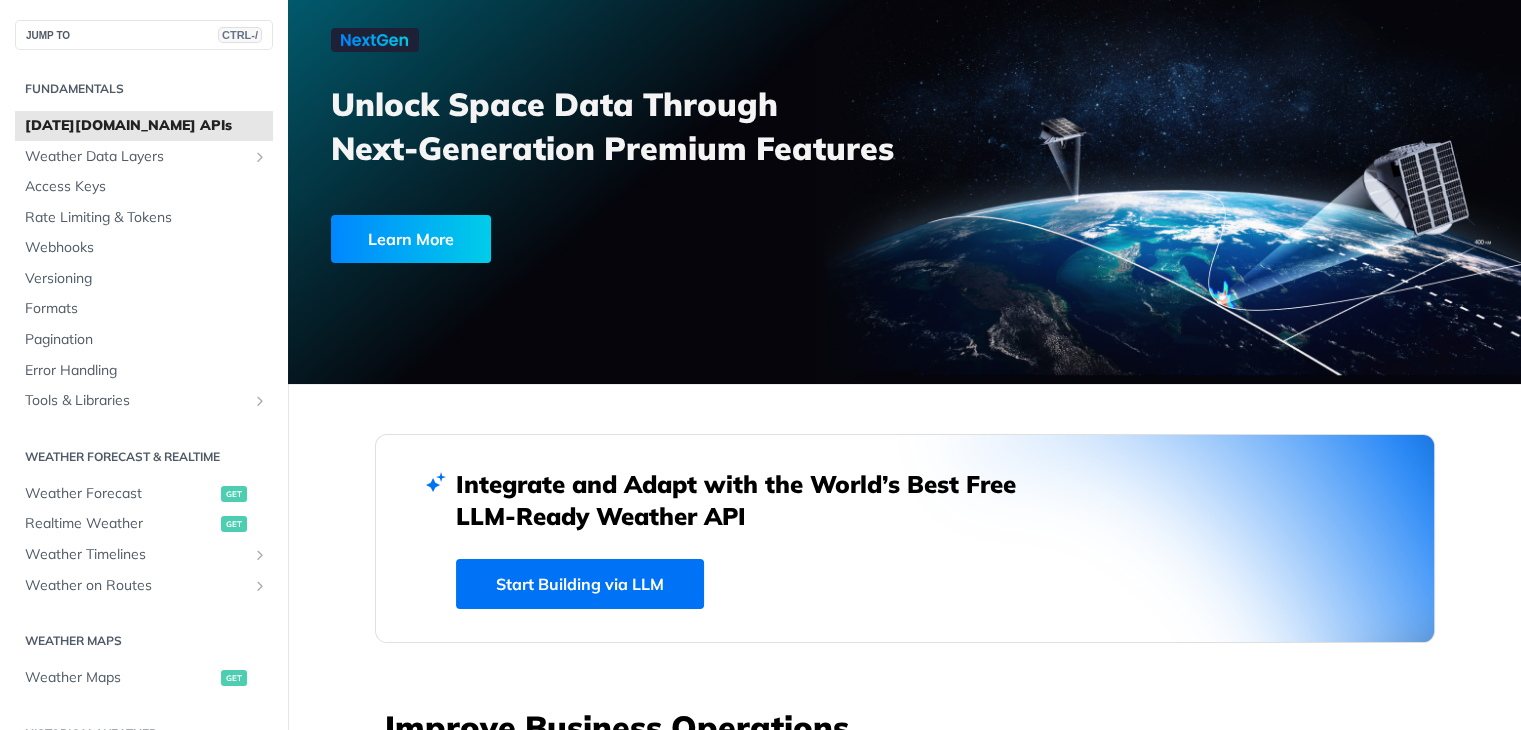 scroll, scrollTop: 0, scrollLeft: 0, axis: both 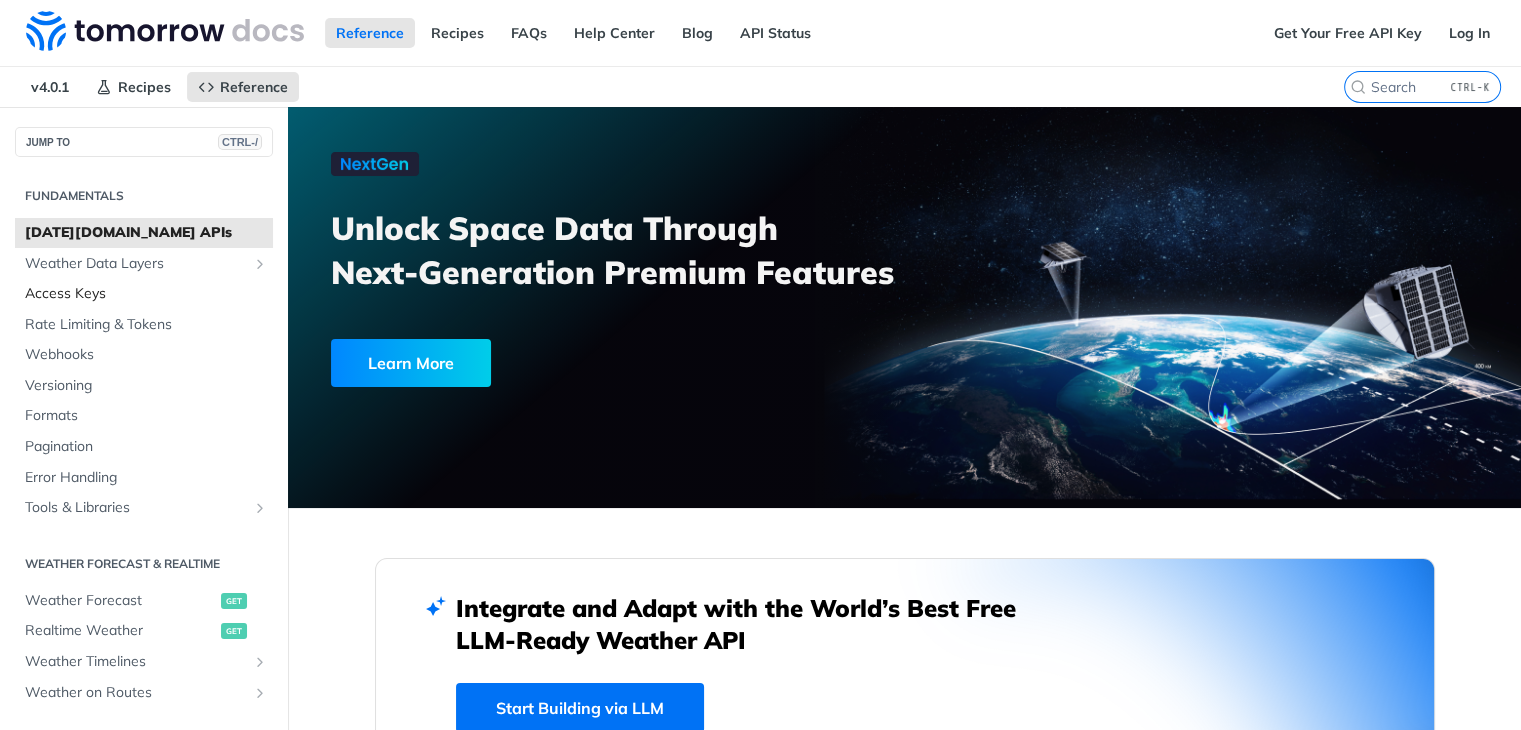 click on "Access Keys" at bounding box center (146, 294) 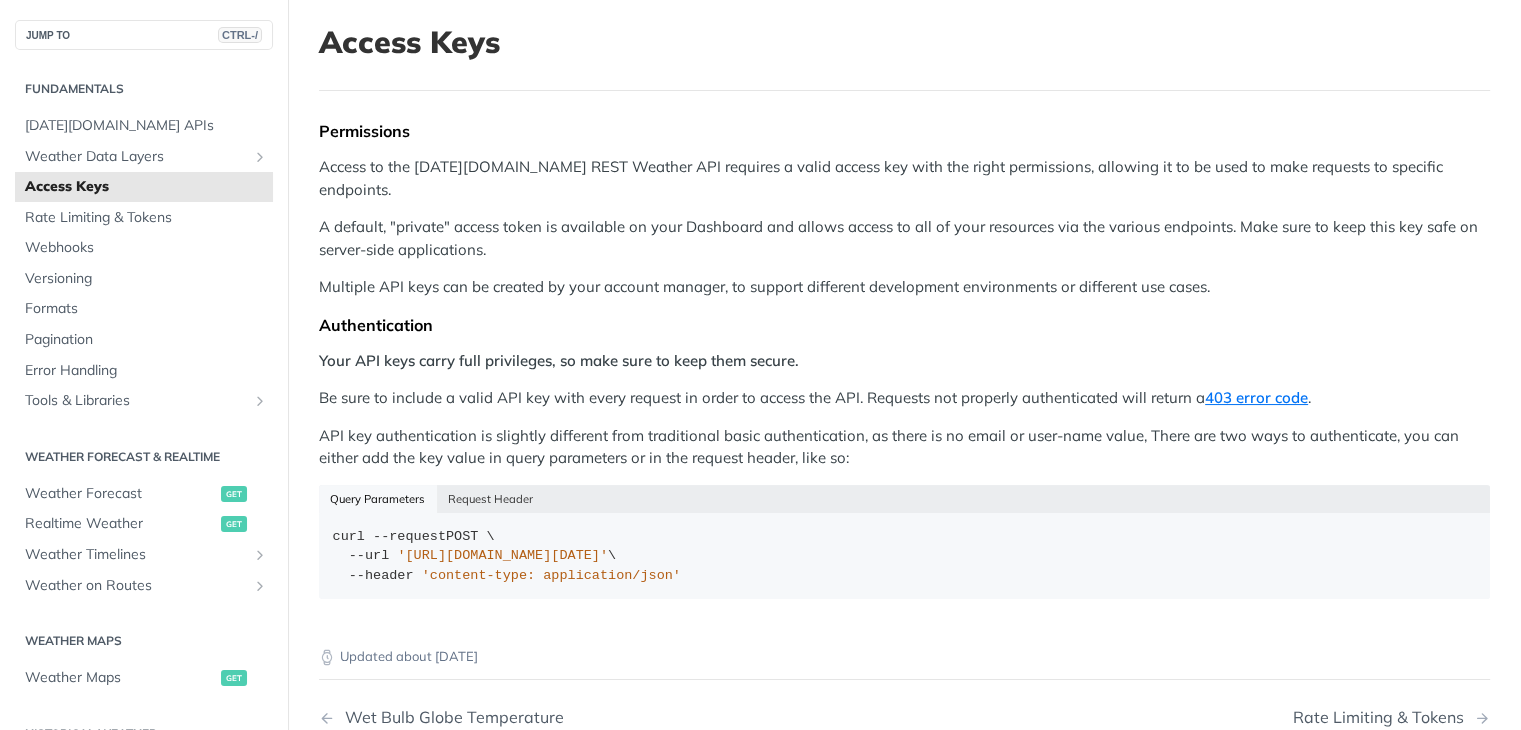 scroll, scrollTop: 200, scrollLeft: 0, axis: vertical 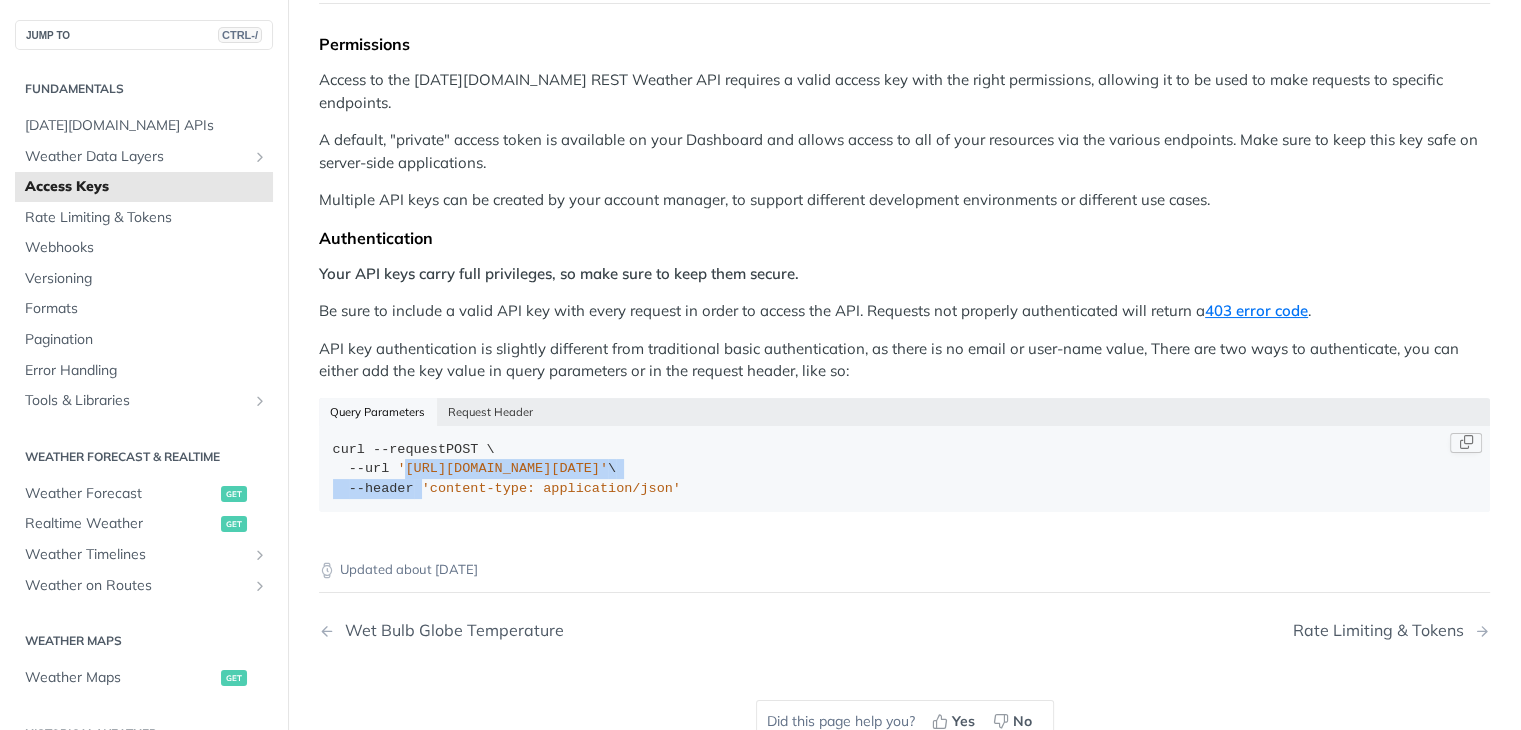 drag, startPoint x: 403, startPoint y: 452, endPoint x: 415, endPoint y: 462, distance: 15.6205 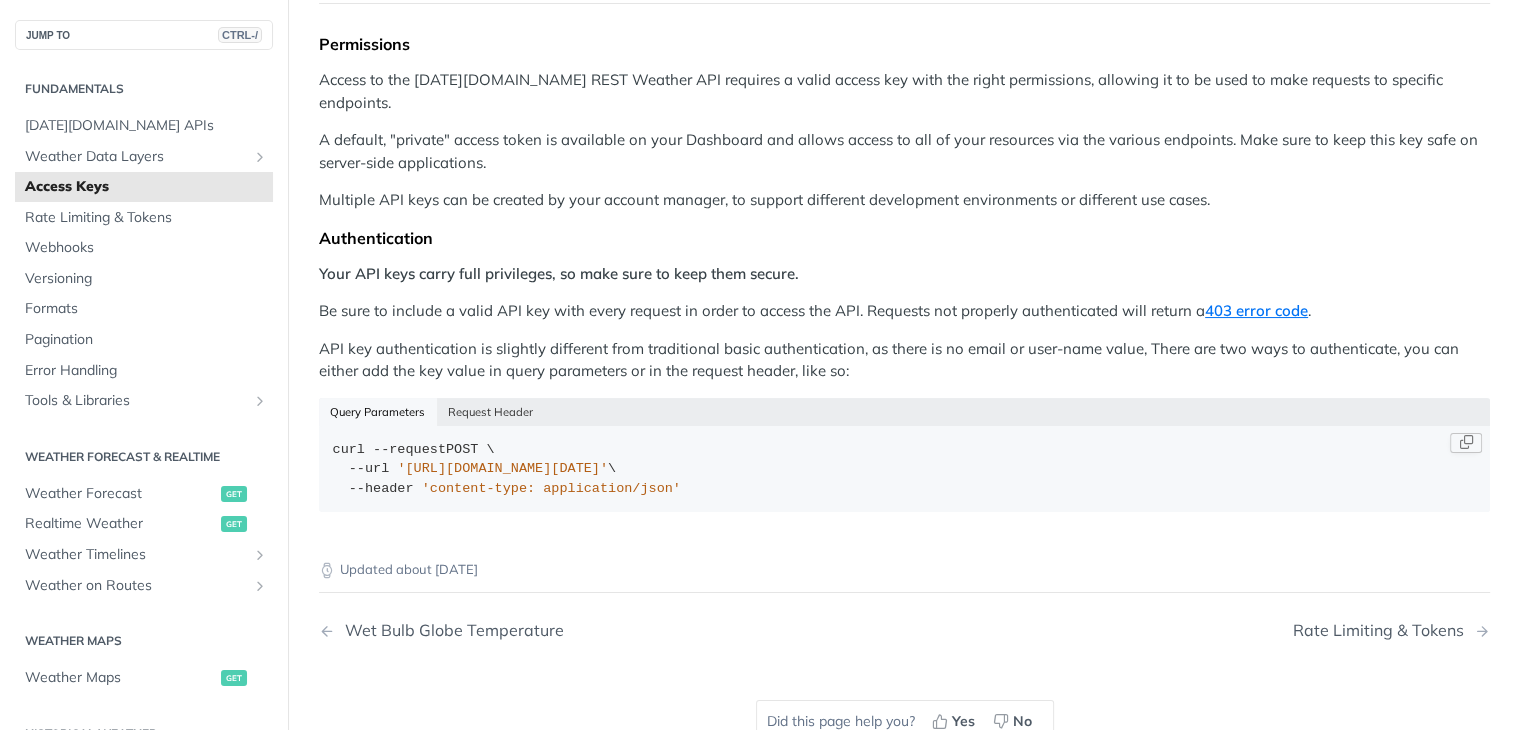 click on "'content-type: application/json'" at bounding box center (551, 488) 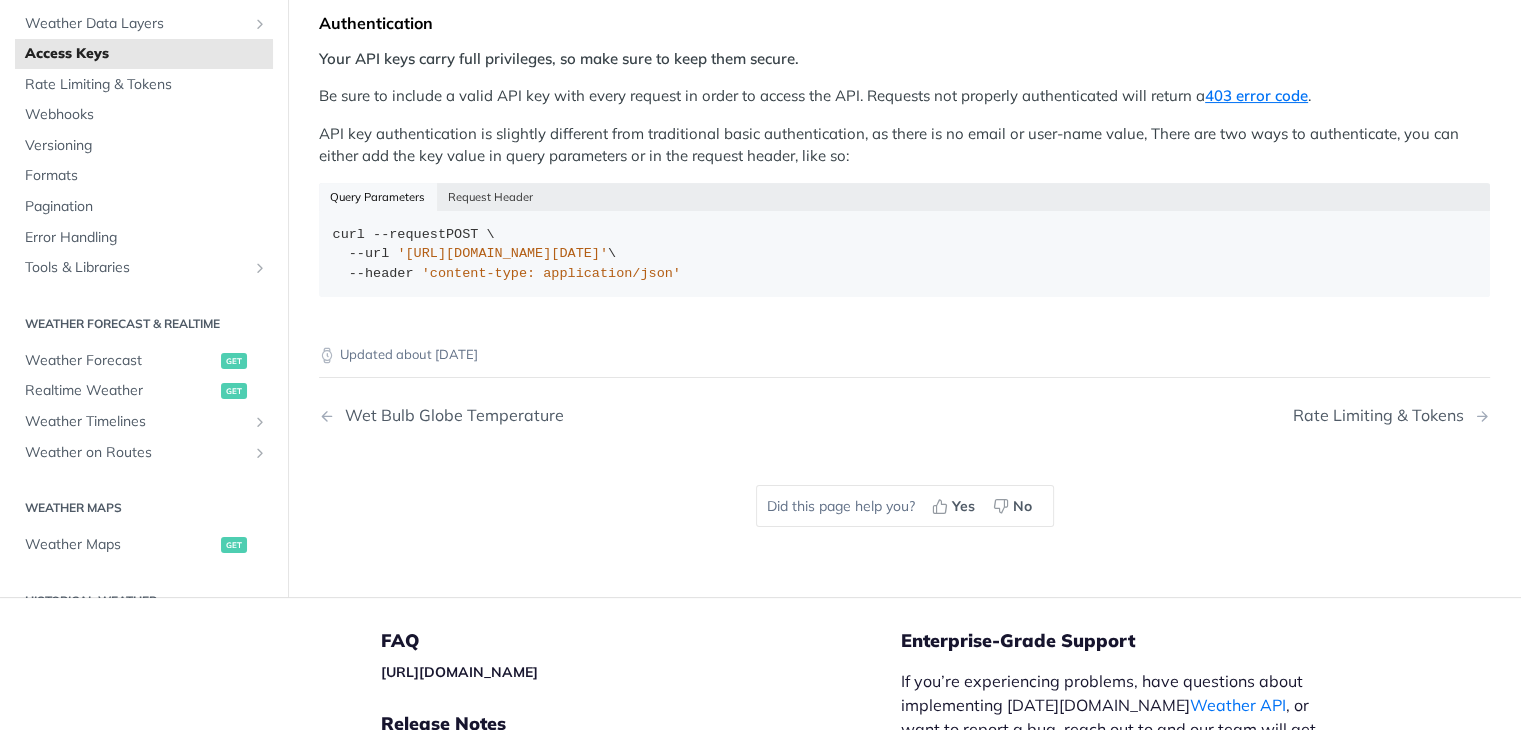 scroll, scrollTop: 500, scrollLeft: 0, axis: vertical 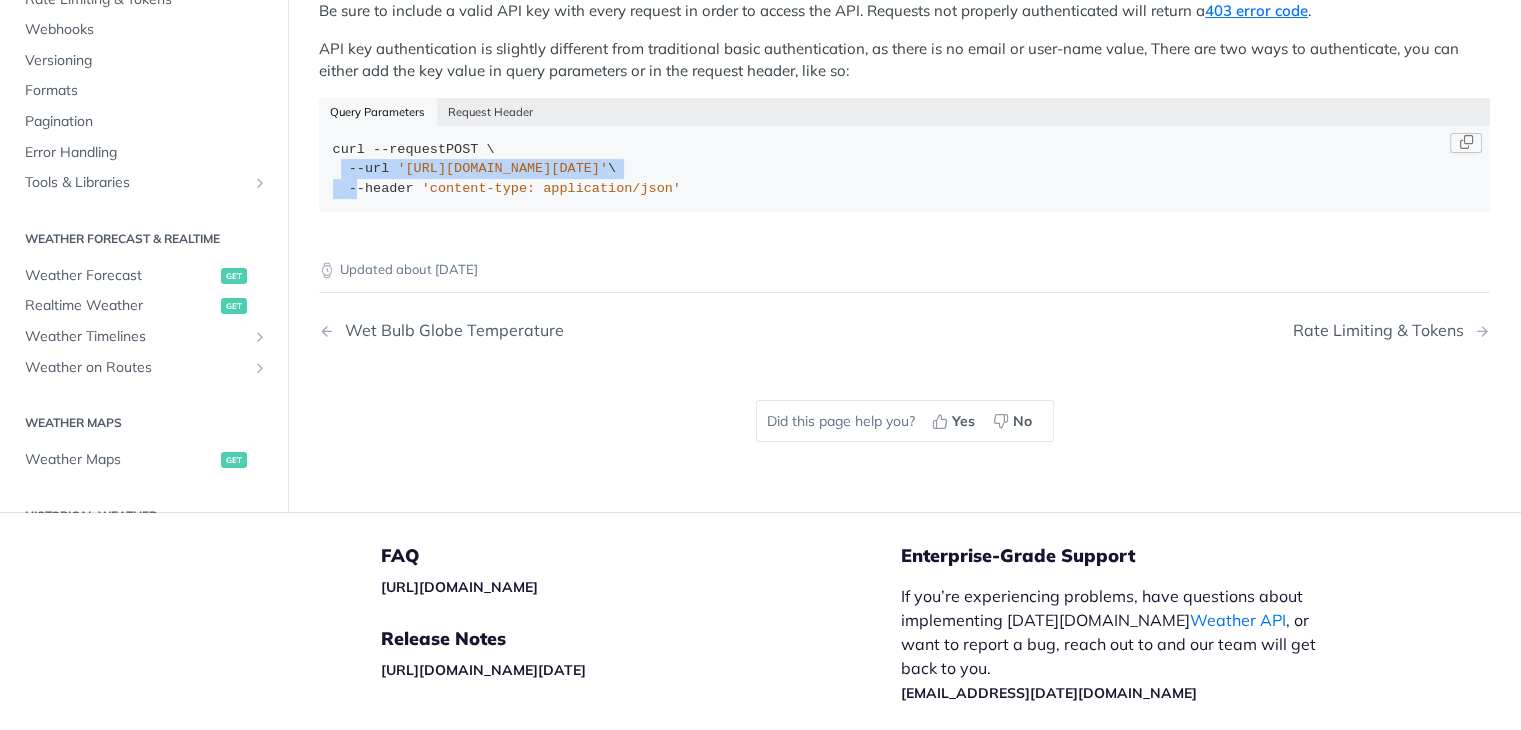 drag, startPoint x: 344, startPoint y: 156, endPoint x: 368, endPoint y: 160, distance: 24.33105 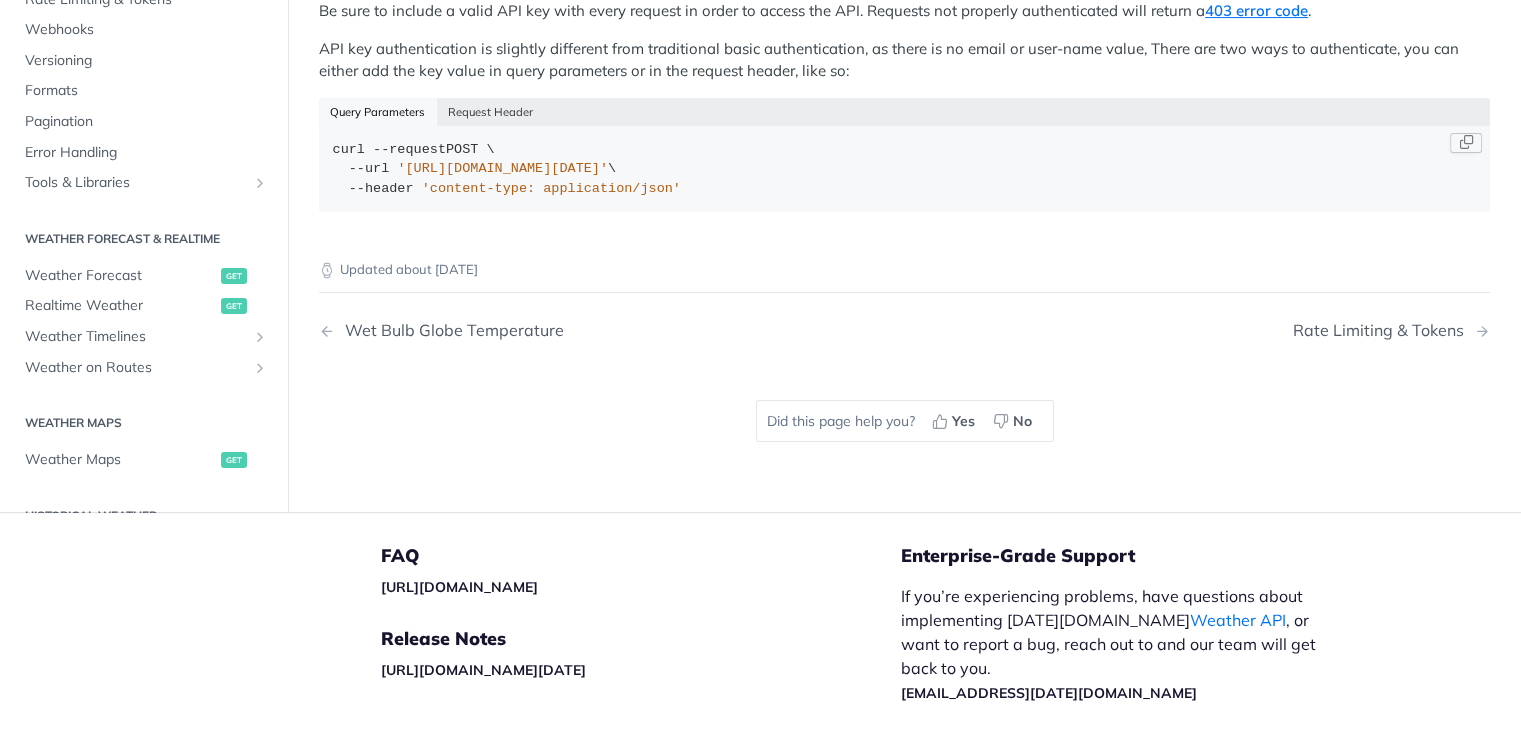 drag, startPoint x: 539, startPoint y: 145, endPoint x: 668, endPoint y: 144, distance: 129.00388 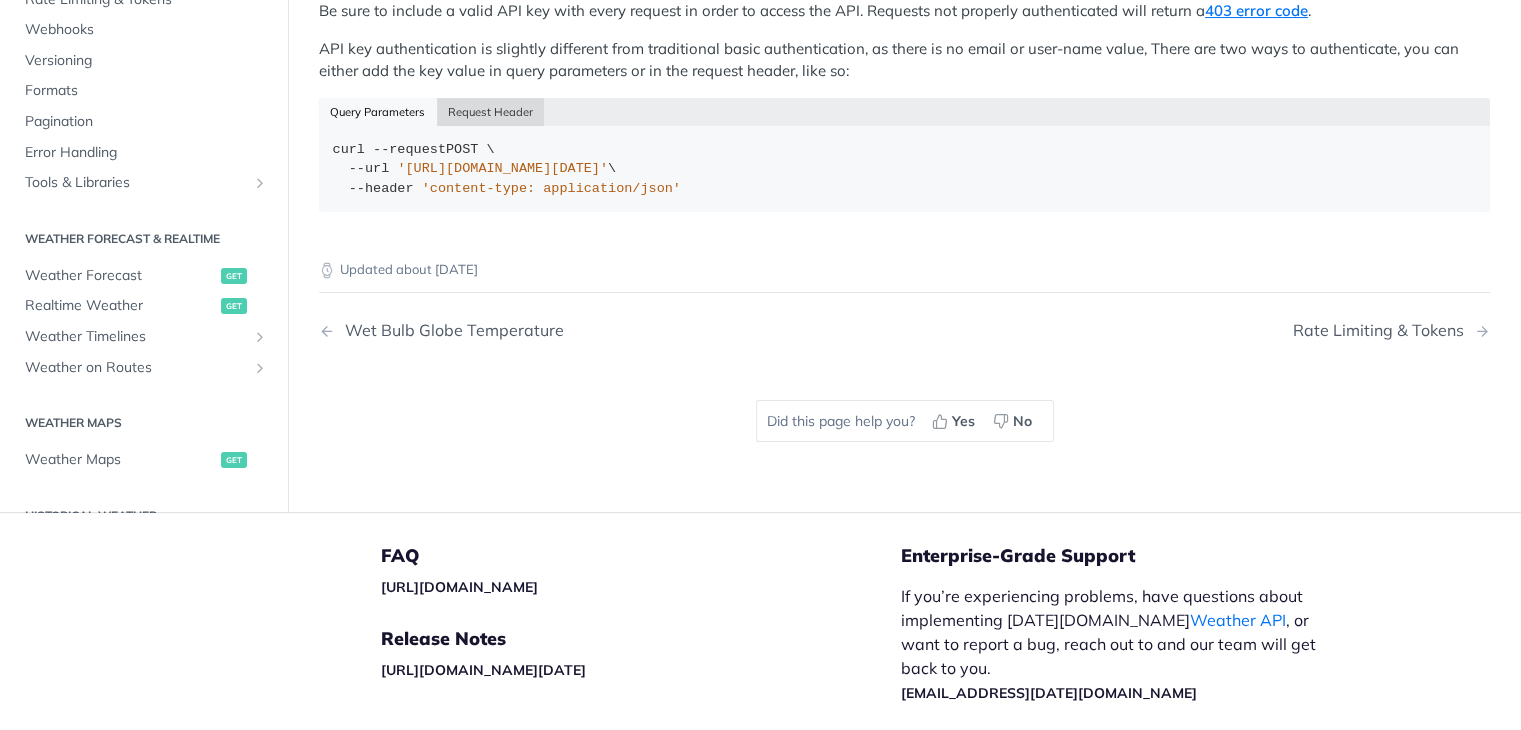 drag, startPoint x: 498, startPoint y: 86, endPoint x: 452, endPoint y: 148, distance: 77.201035 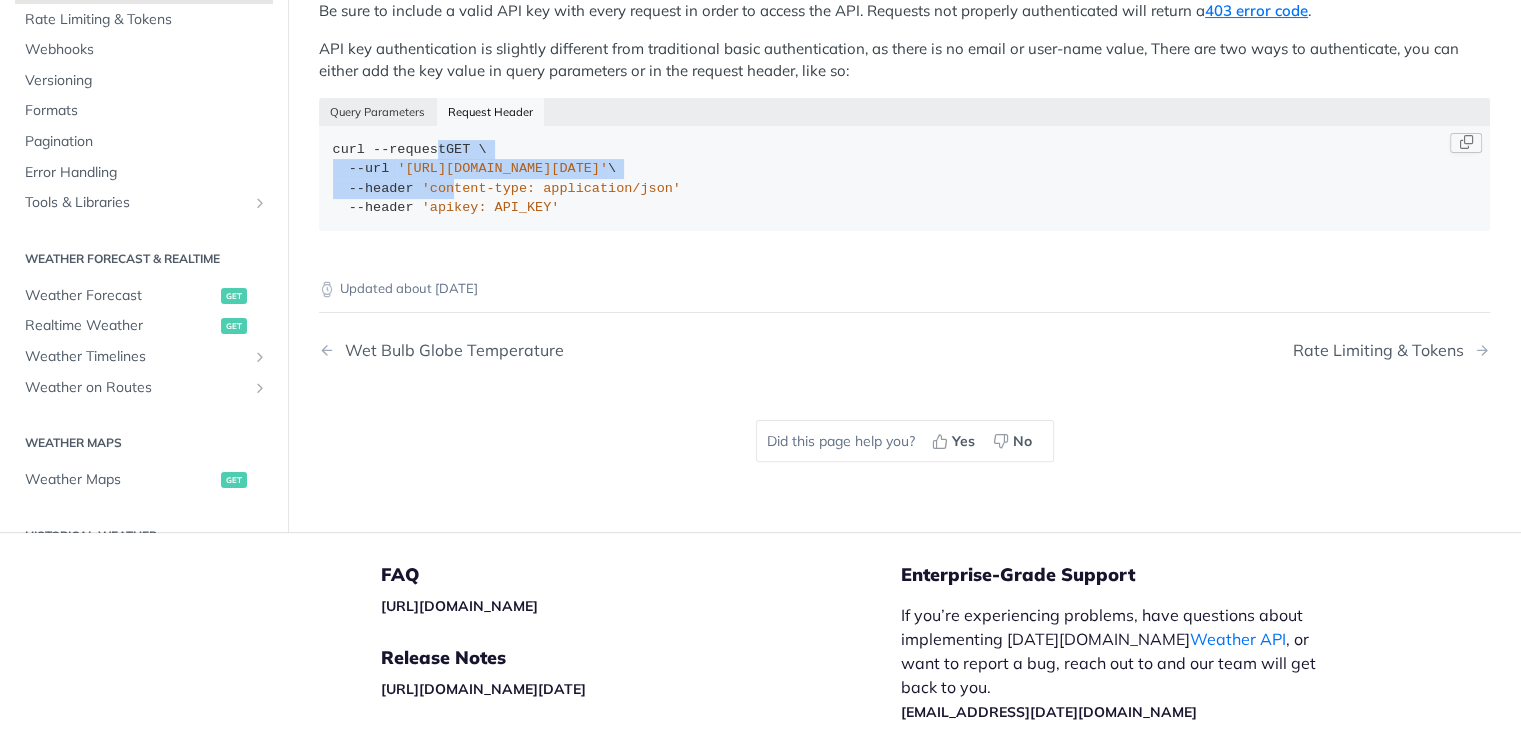 drag, startPoint x: 427, startPoint y: 126, endPoint x: 497, endPoint y: 158, distance: 76.96753 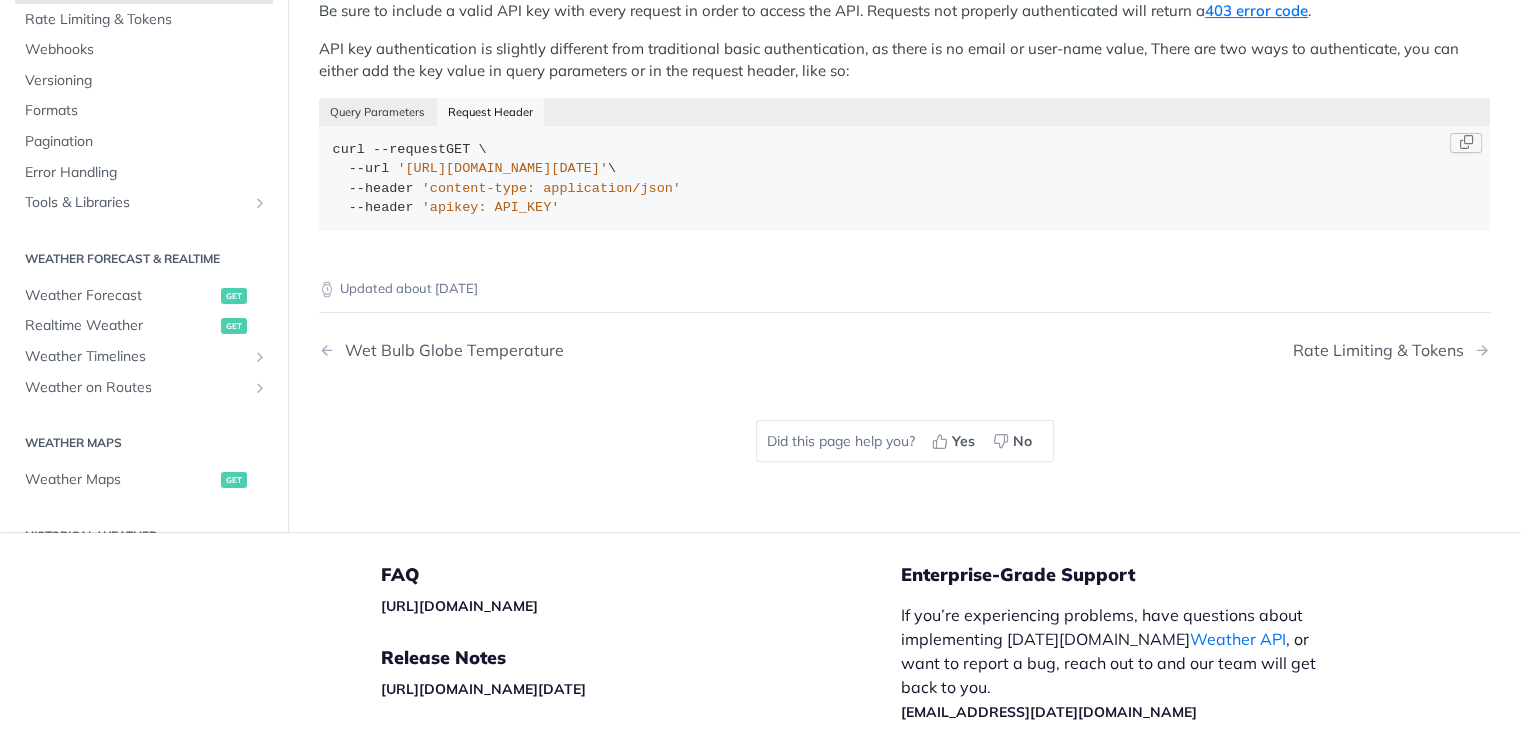 click on "'content-type: application/json'" at bounding box center [551, 188] 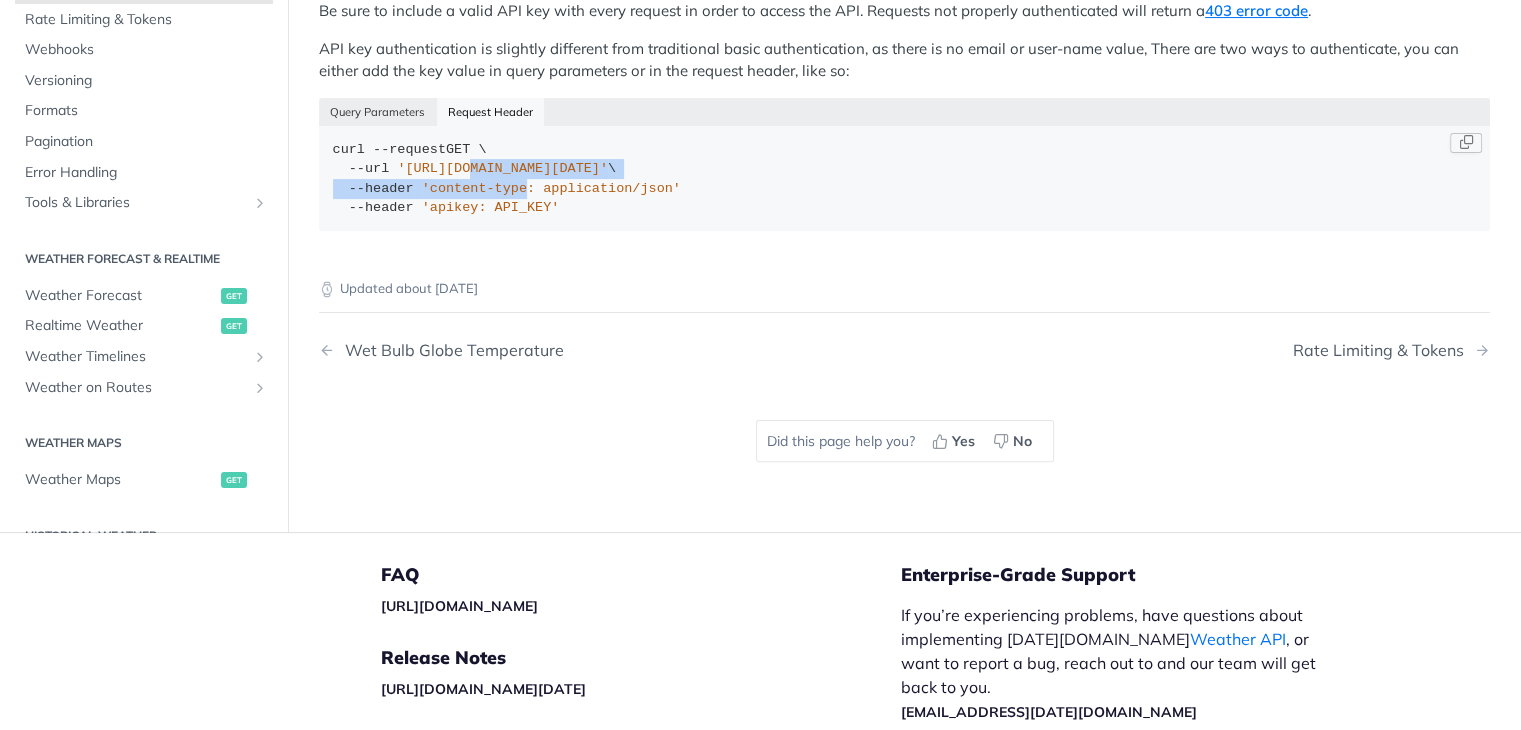 drag, startPoint x: 460, startPoint y: 146, endPoint x: 505, endPoint y: 162, distance: 47.759815 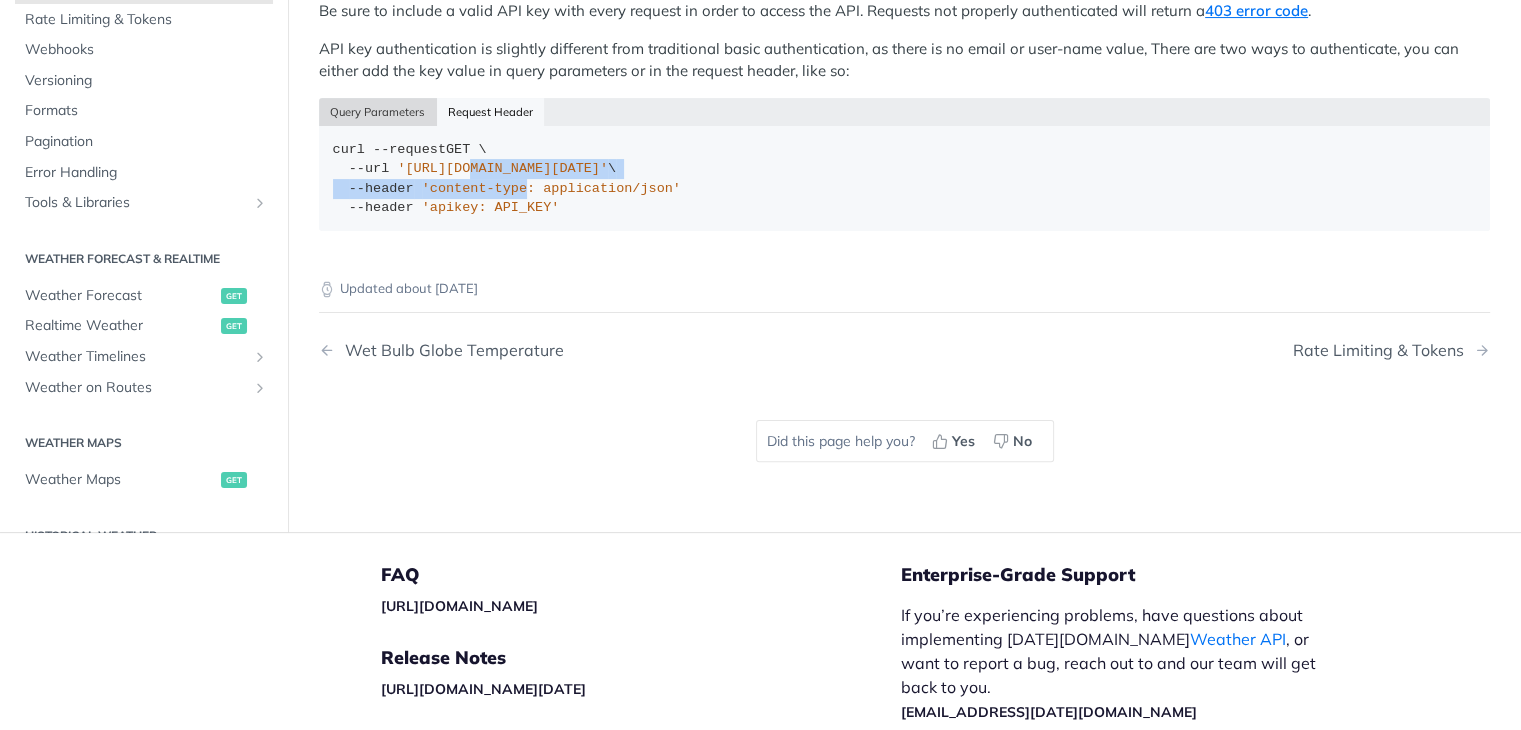 click on "Query Parameters" at bounding box center (378, 112) 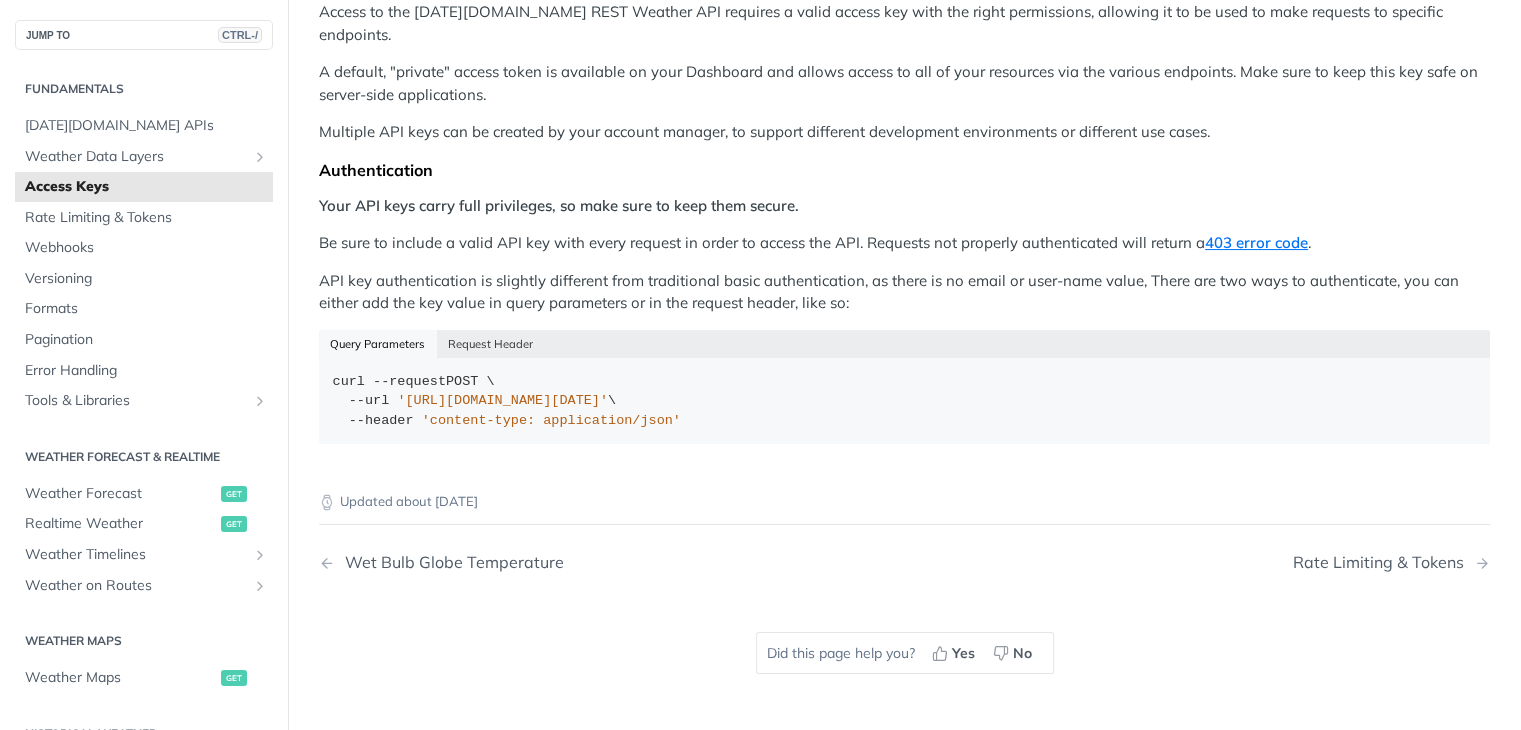 scroll, scrollTop: 100, scrollLeft: 0, axis: vertical 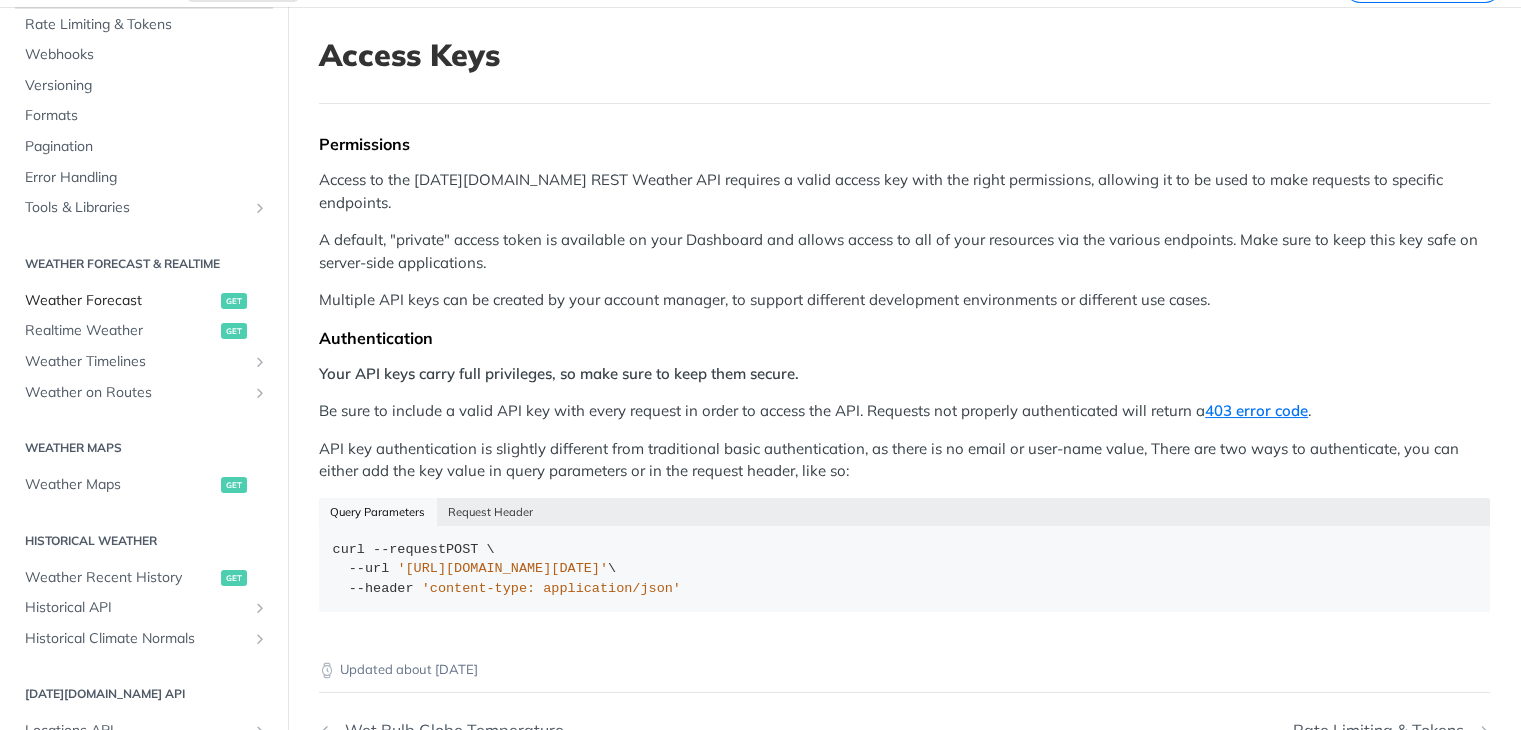 click on "Weather Forecast" at bounding box center [120, 301] 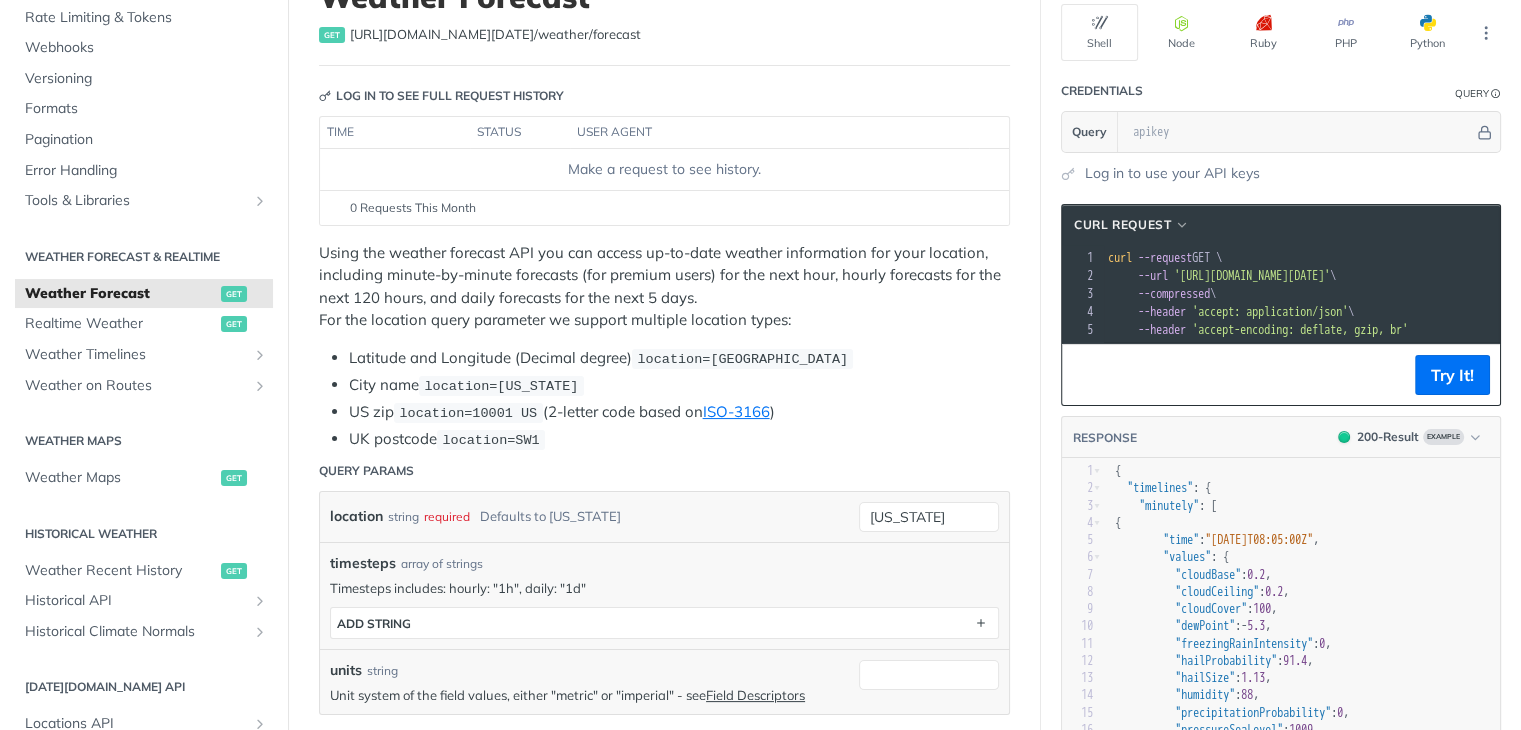 scroll, scrollTop: 100, scrollLeft: 0, axis: vertical 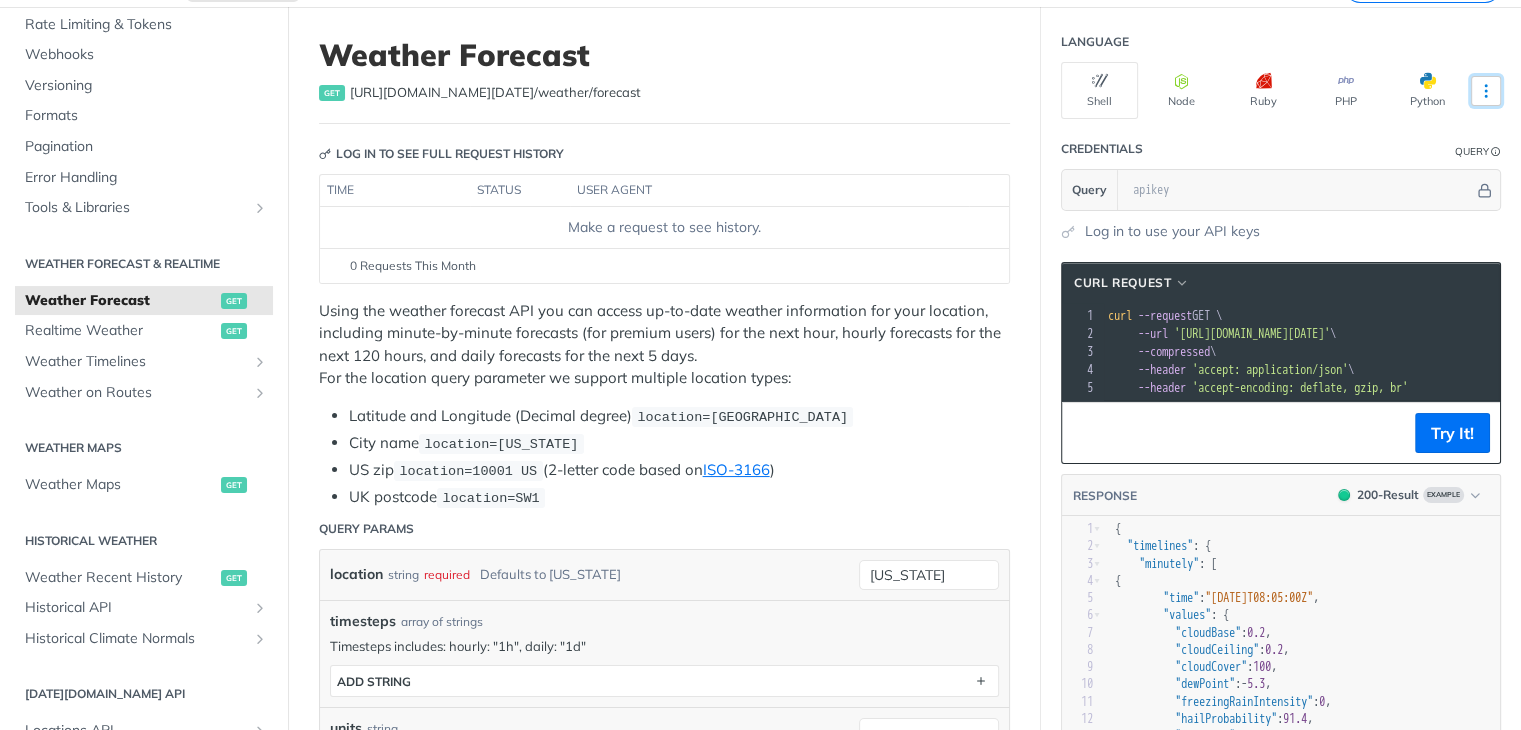 click 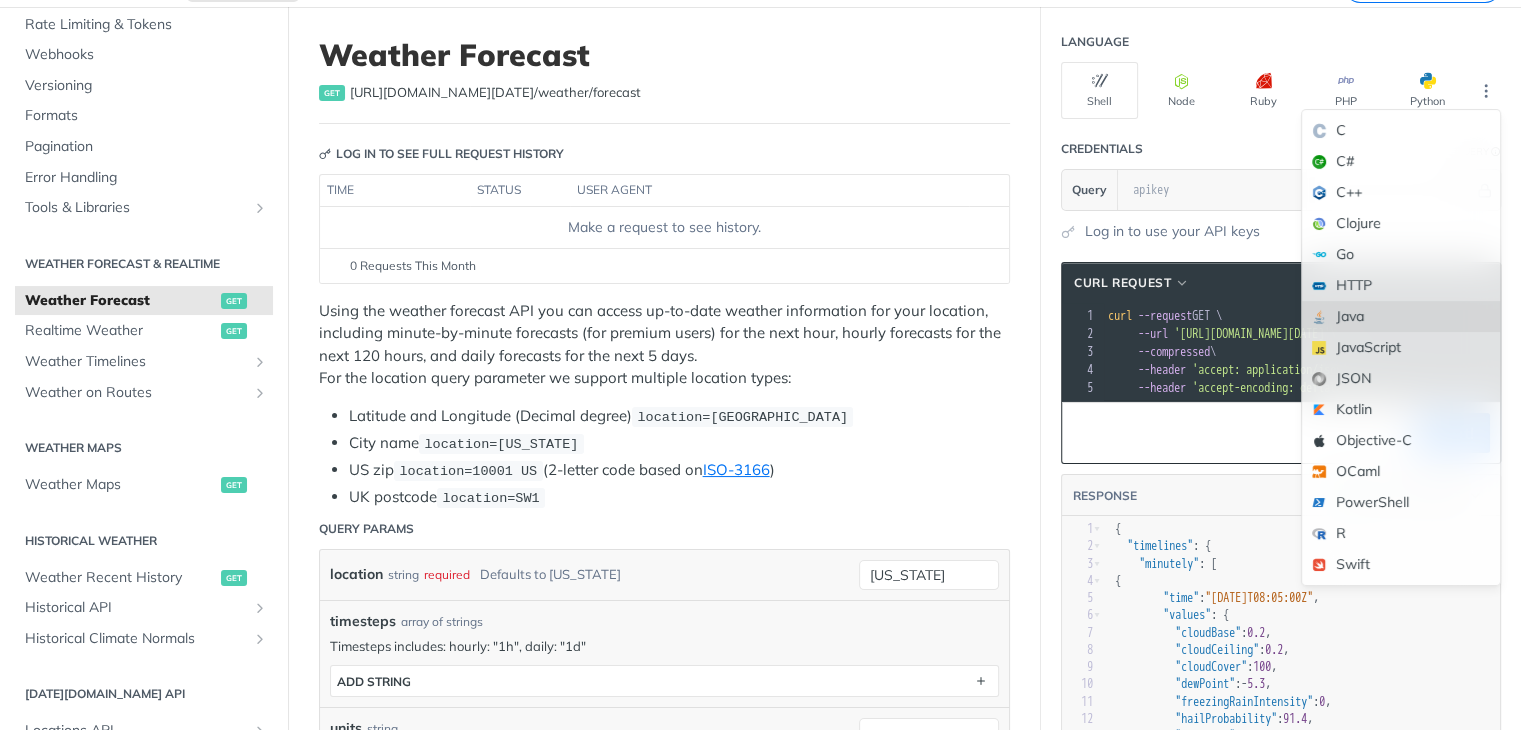 click on "Java" at bounding box center (1401, 316) 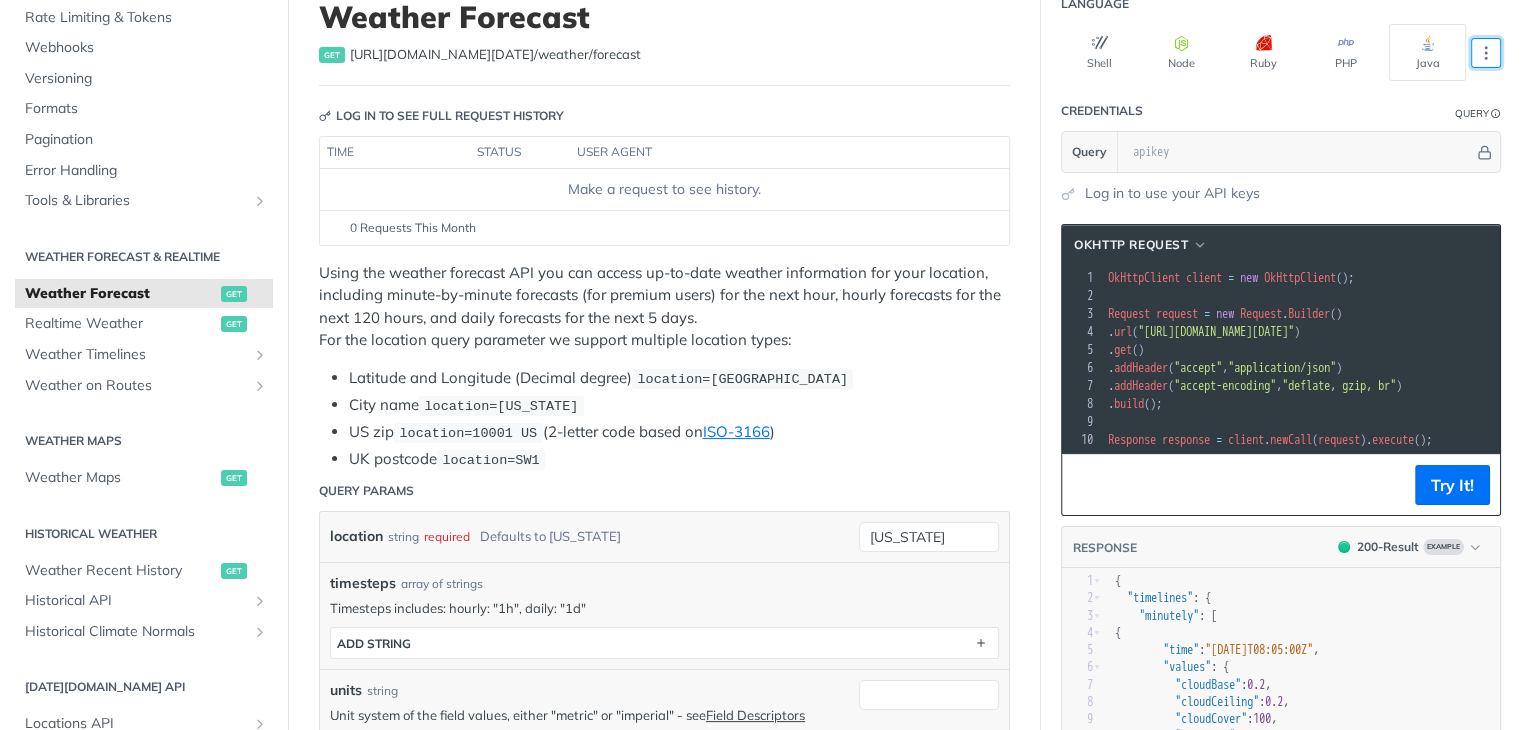 scroll, scrollTop: 200, scrollLeft: 0, axis: vertical 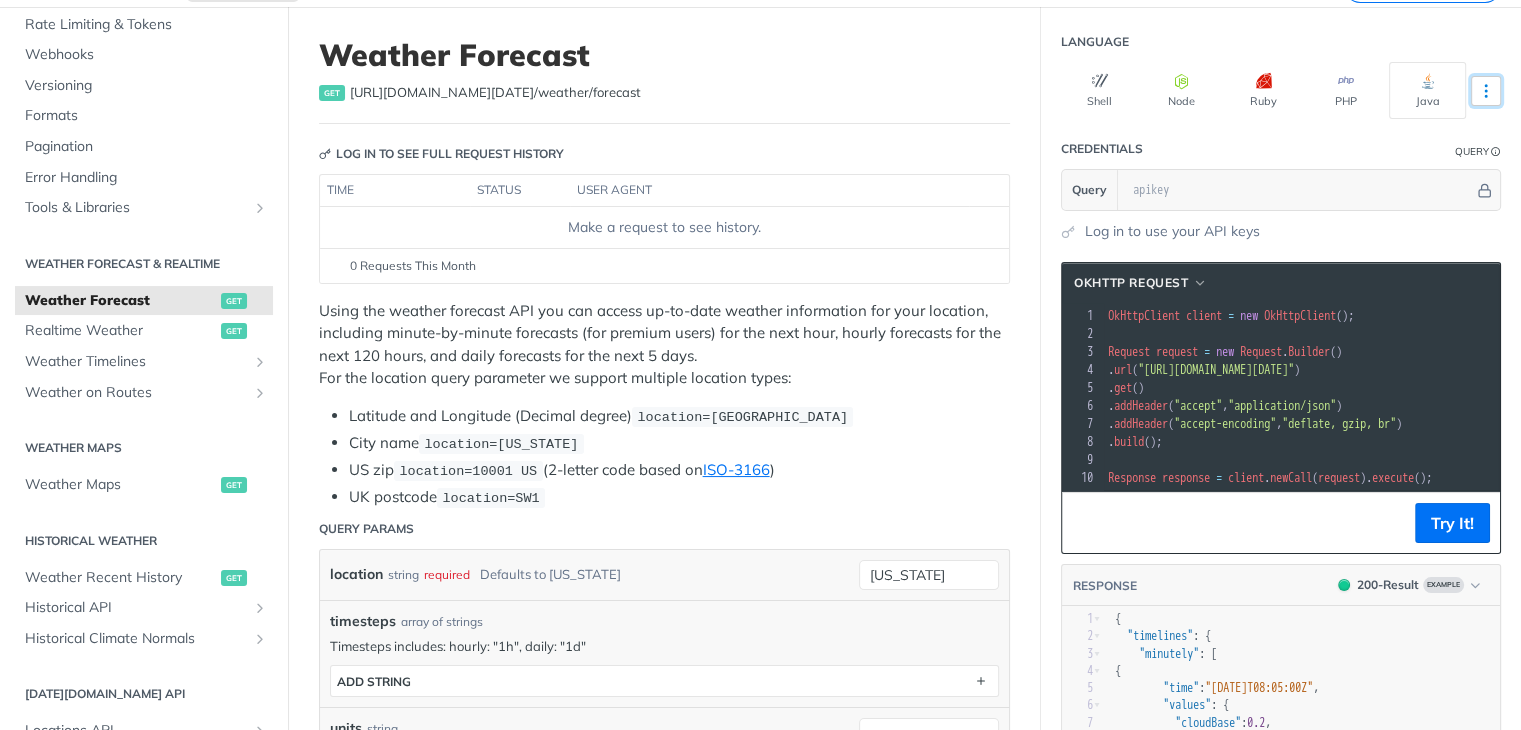 click 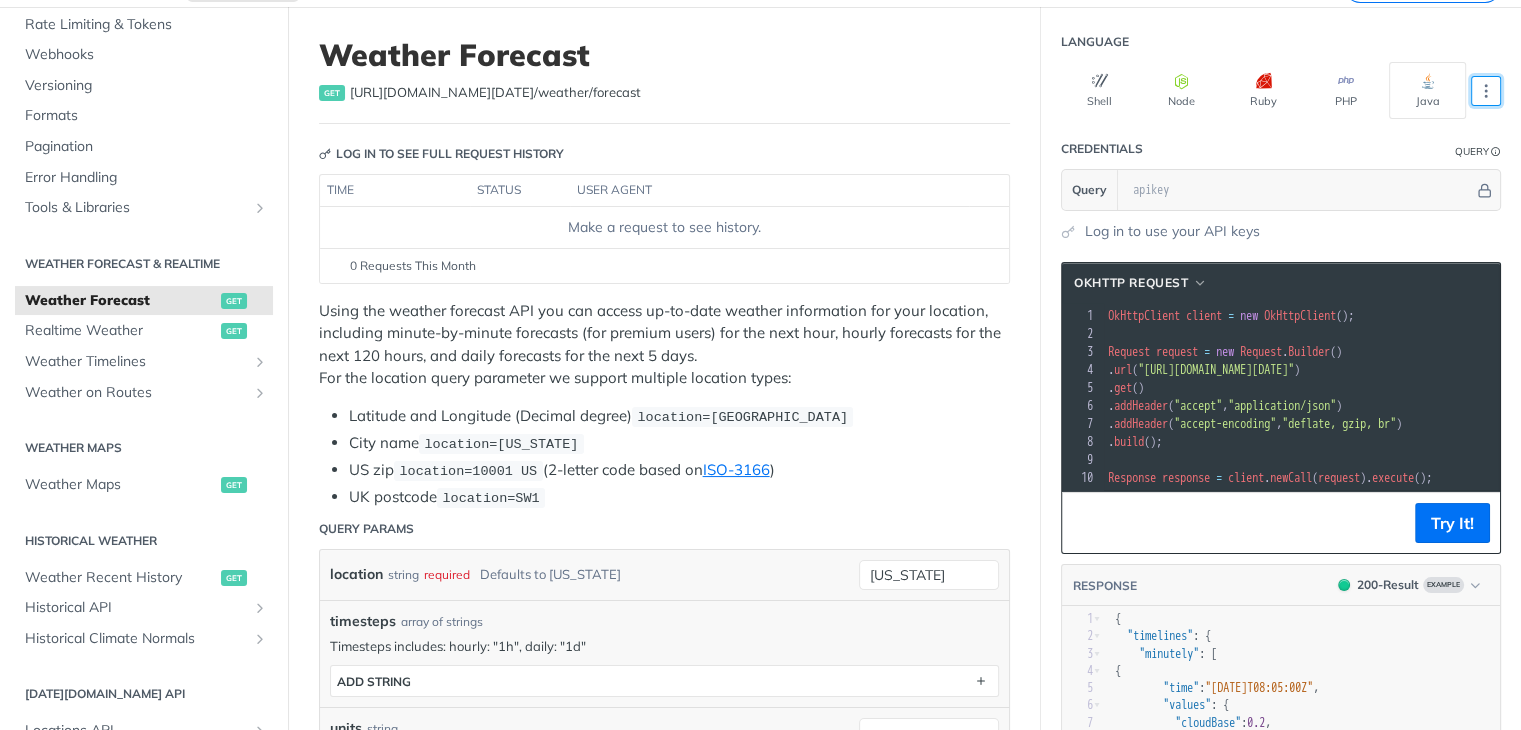 click on "Language" at bounding box center [1281, 42] 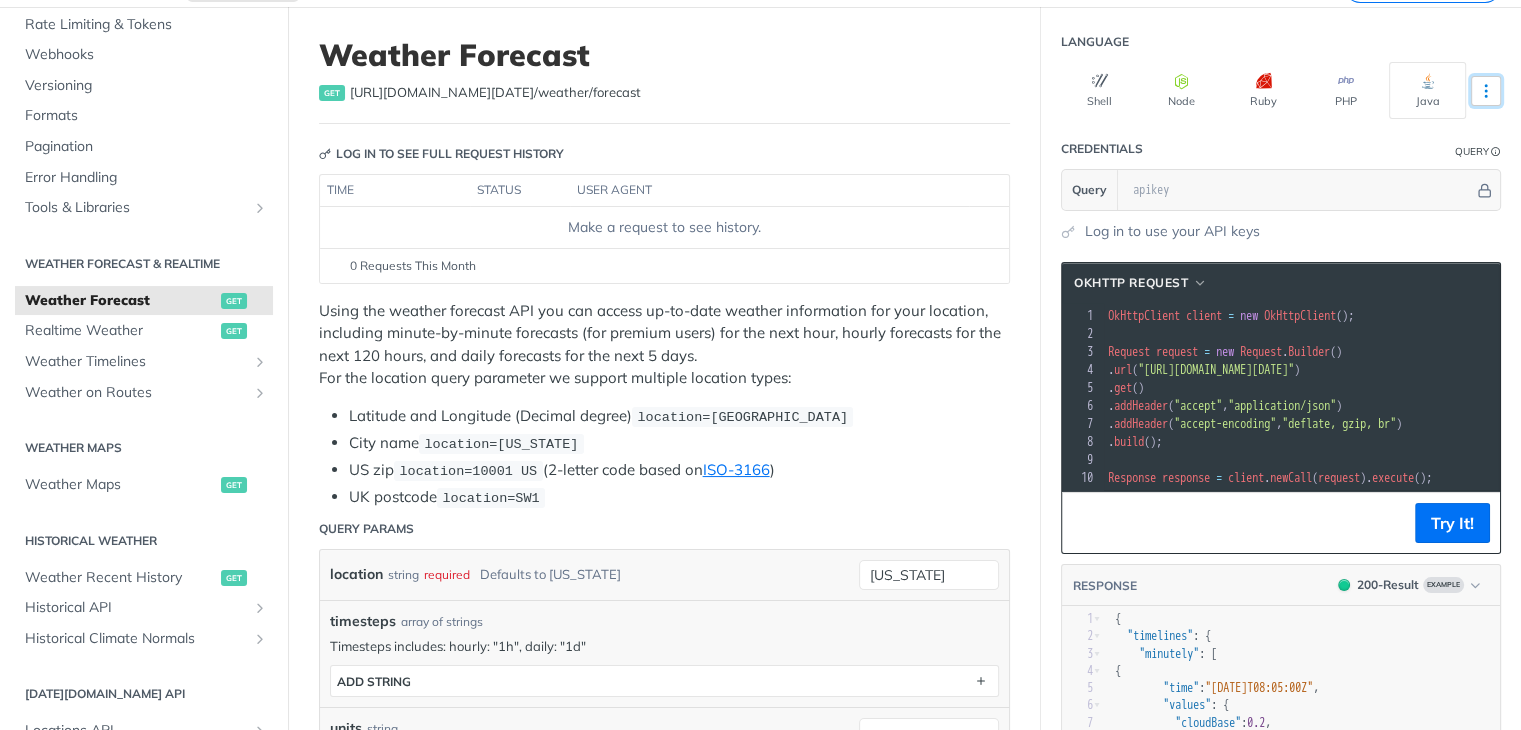 click 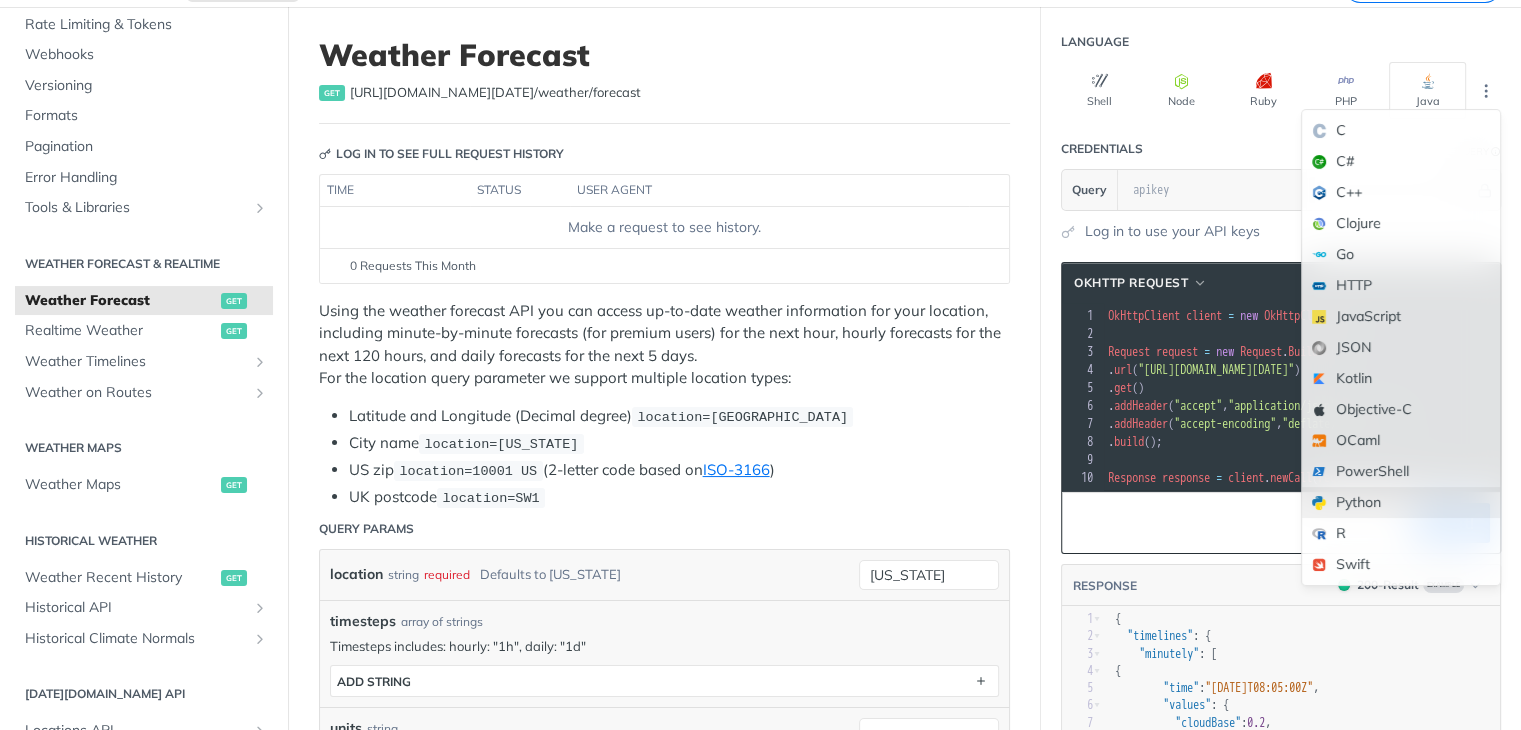 click on "Python" at bounding box center [1401, 502] 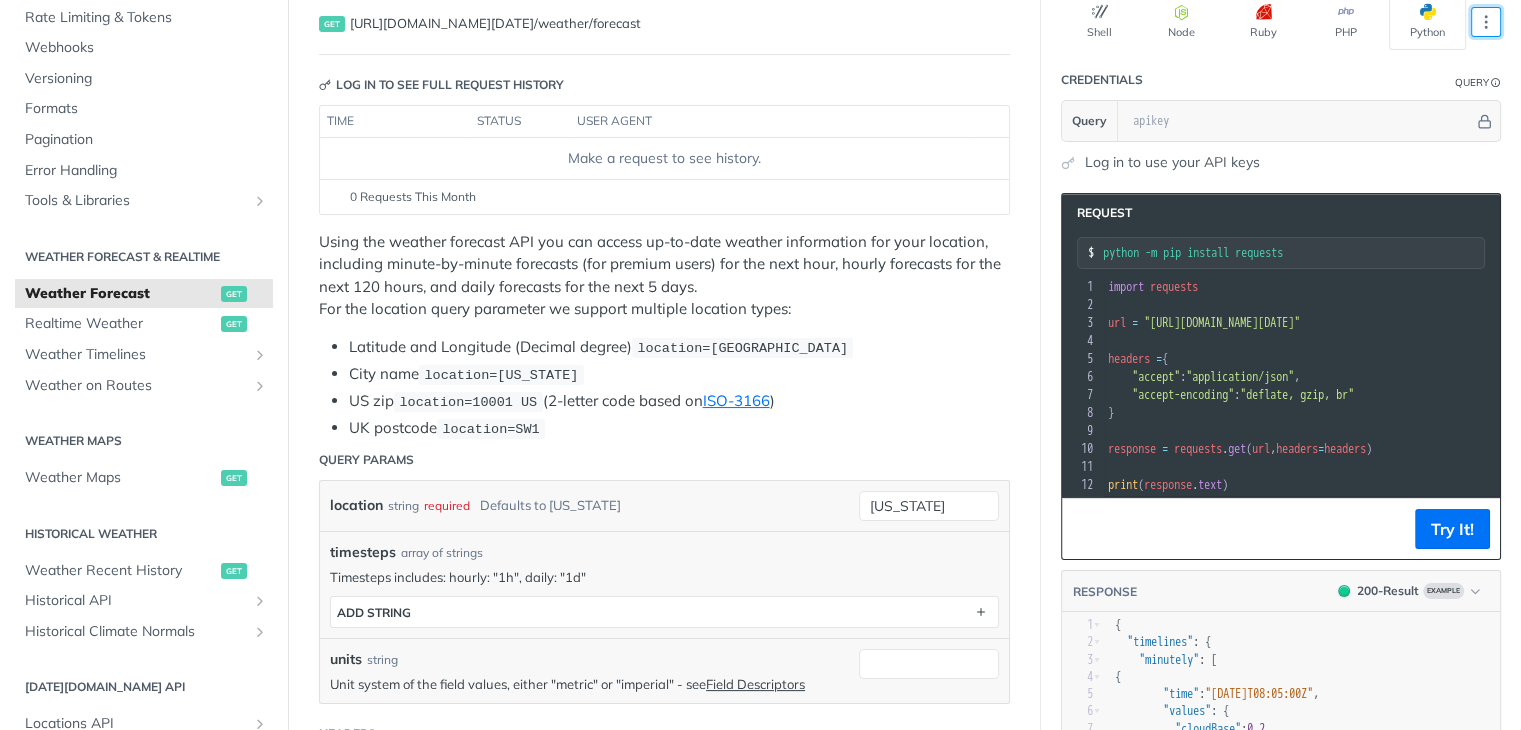scroll, scrollTop: 200, scrollLeft: 0, axis: vertical 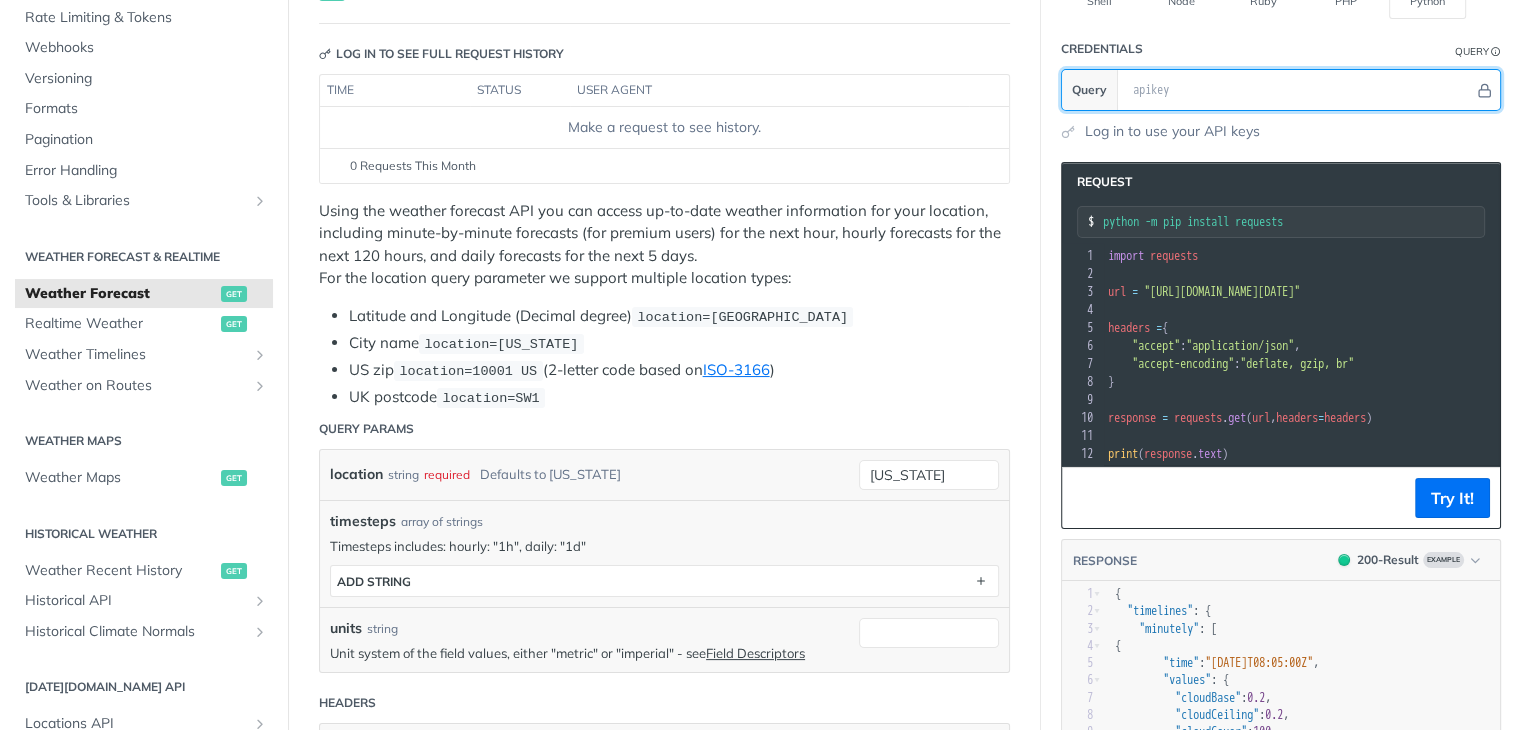 click at bounding box center (1298, 90) 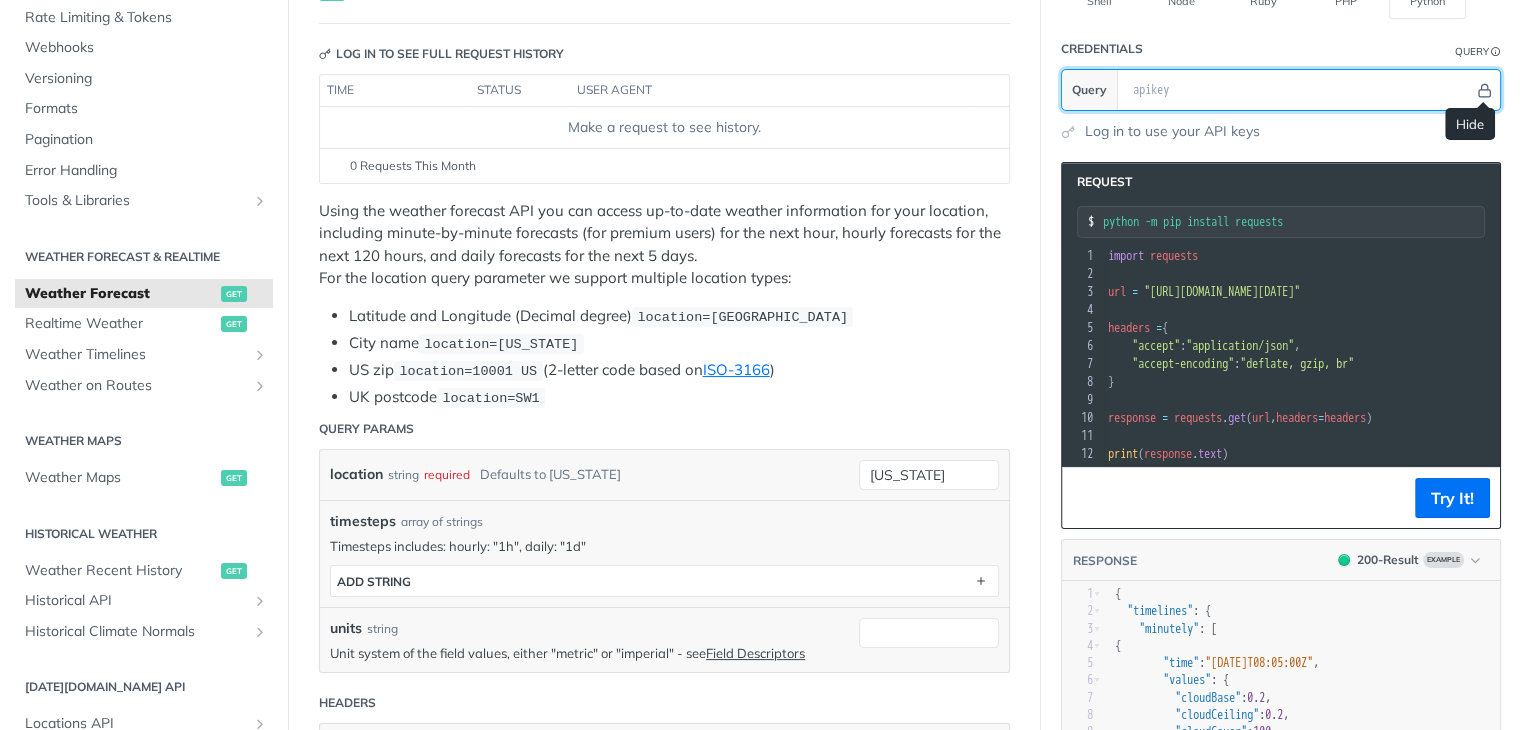 click 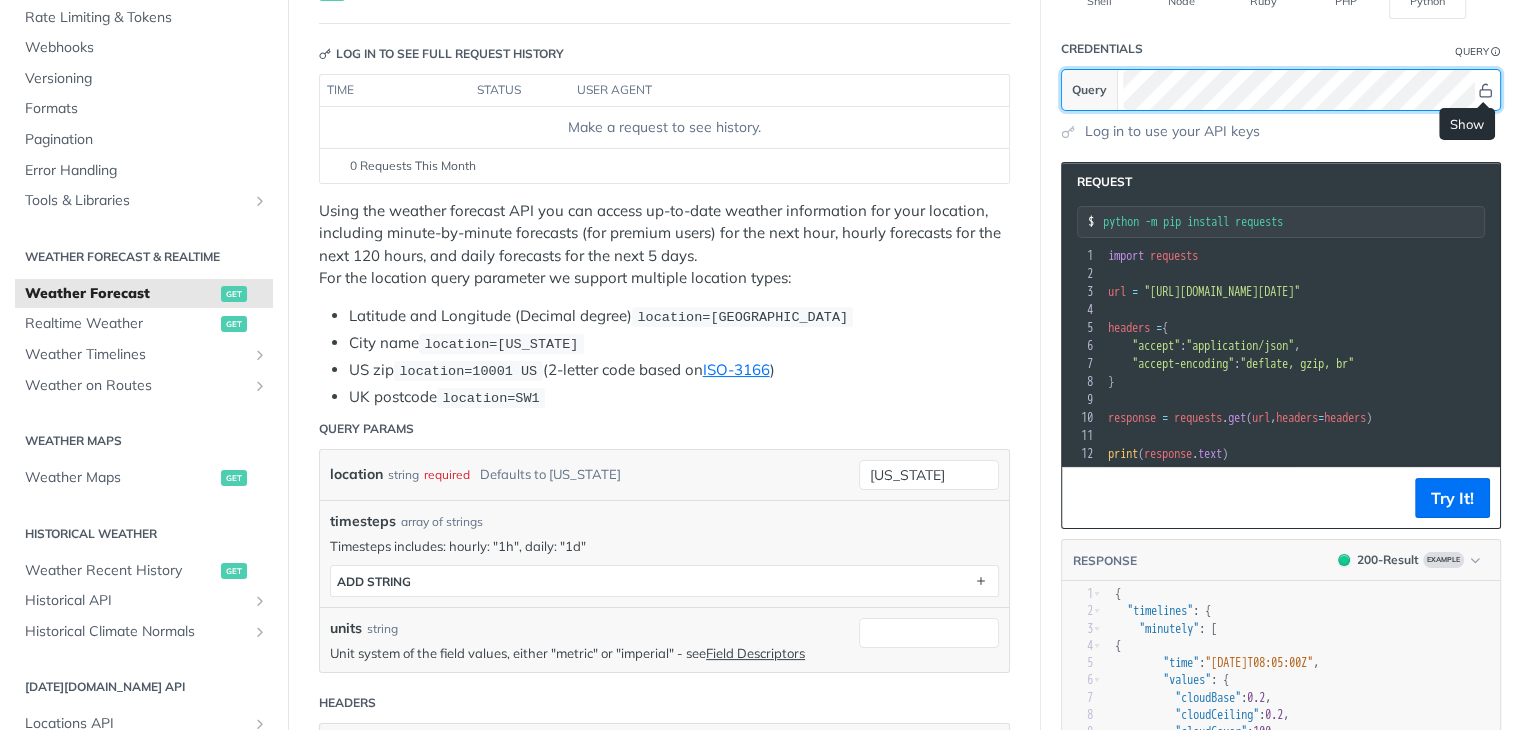 click 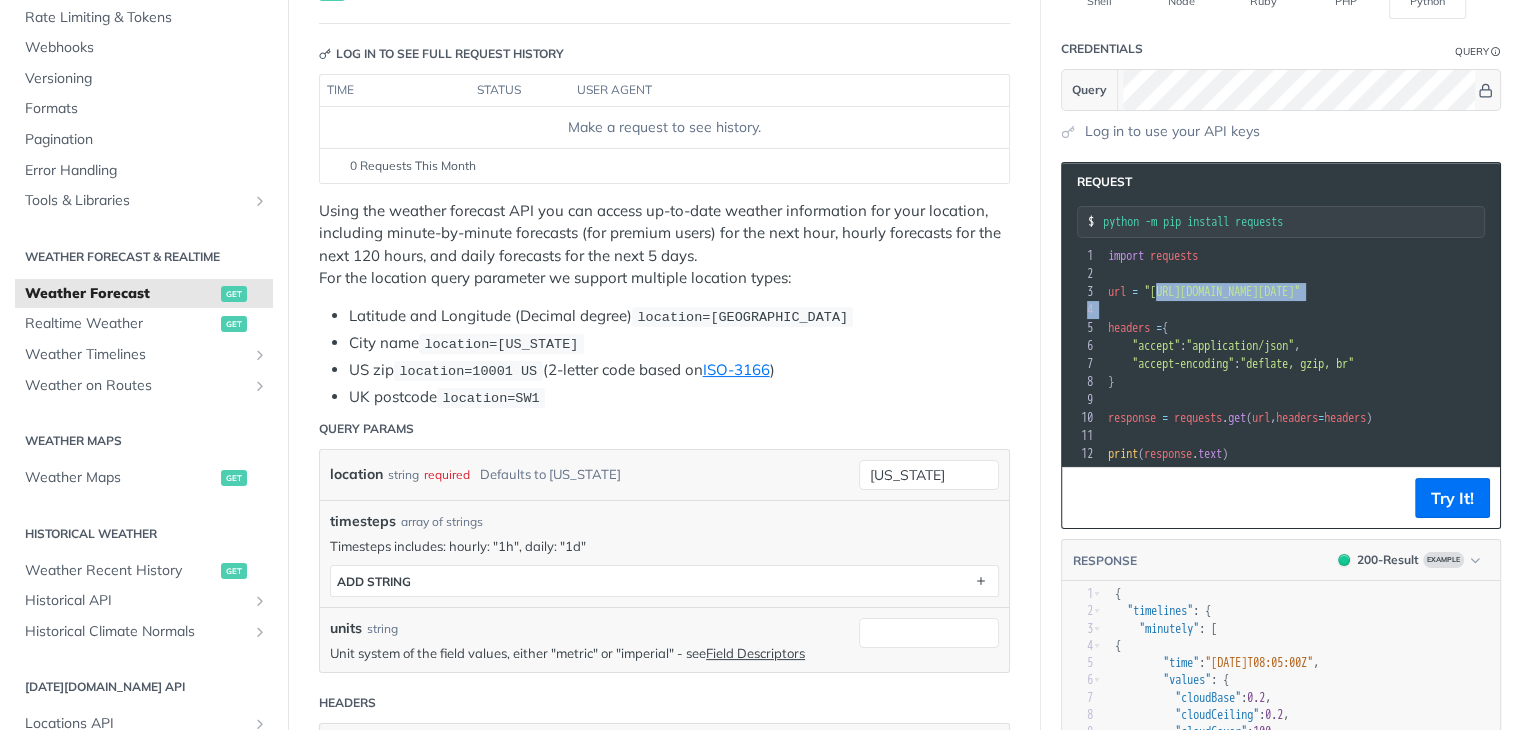 click on "1 import   requests 2 ​ 3 url   =   "[URL][DOMAIN_NAME][DATE]" 4 ​ 5 headers   =  { 6      "accept" :  "application/json" , 7      "accept-encoding" :  "deflate, gzip, br" 8 } 9 ​ 10 response   =   requests . get ( url ,  headers = headers ) 11 ​ 12 print ( response . text )" at bounding box center [1341, 355] 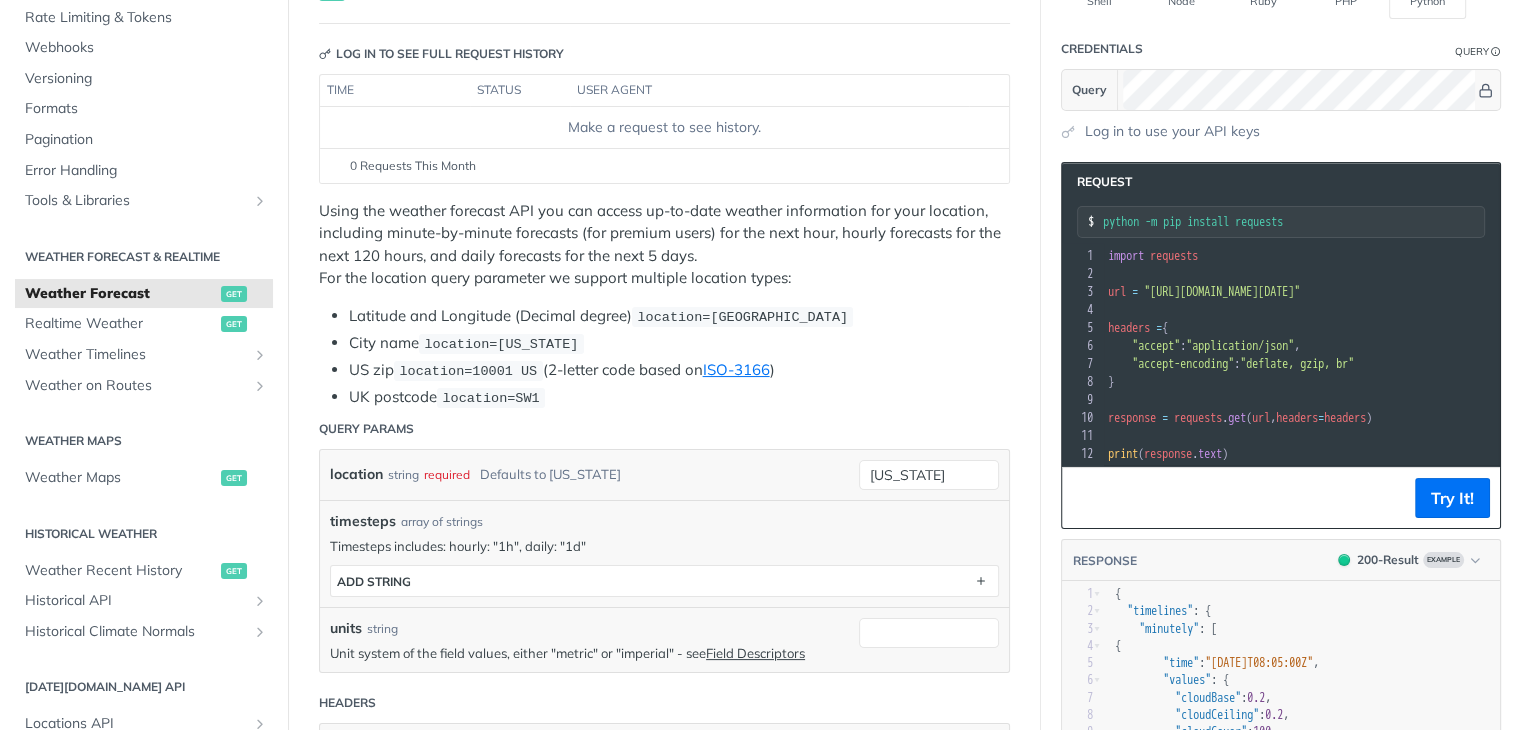 drag, startPoint x: 1243, startPoint y: 381, endPoint x: 1204, endPoint y: 433, distance: 65 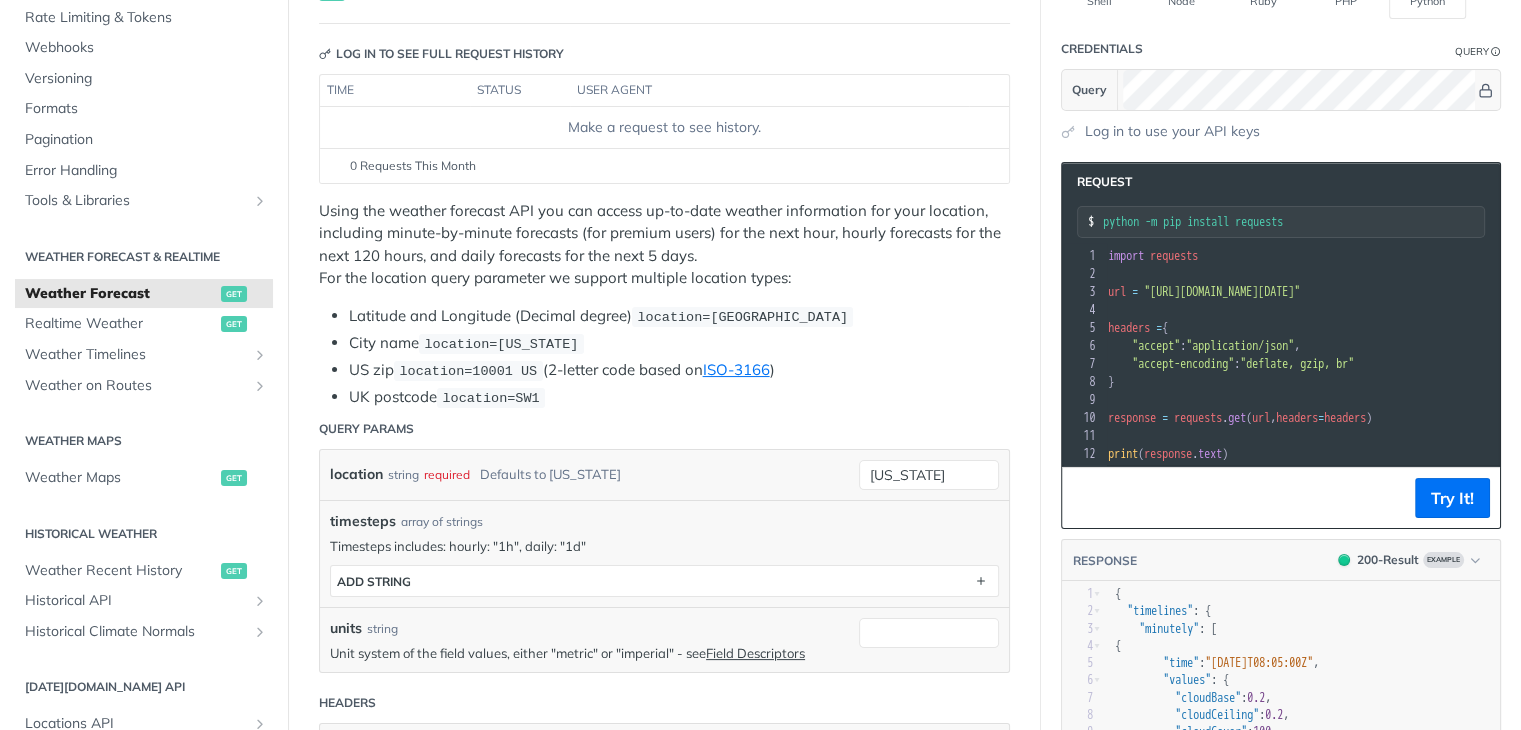 scroll, scrollTop: 0, scrollLeft: 2, axis: horizontal 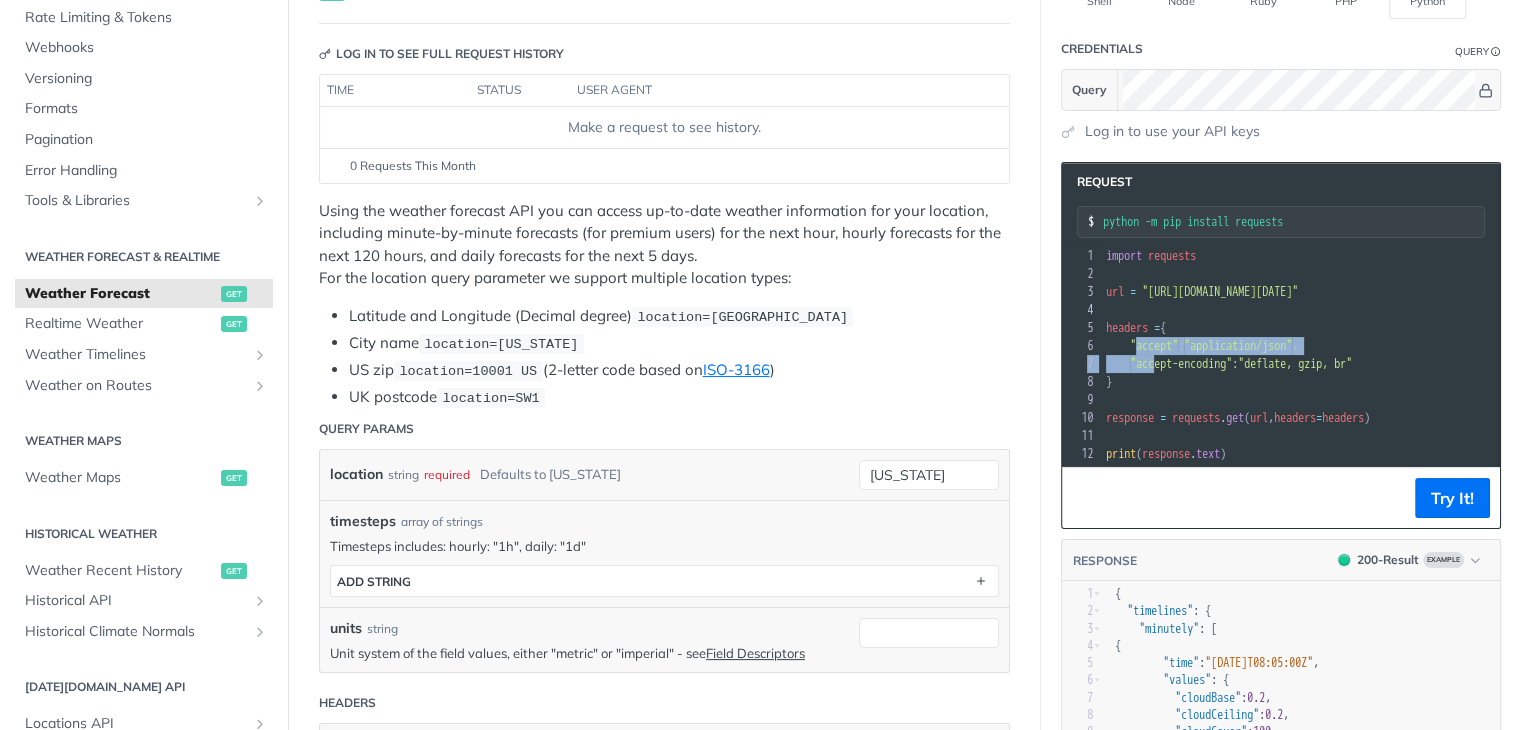 drag, startPoint x: 1142, startPoint y: 337, endPoint x: 1158, endPoint y: 362, distance: 29.681644 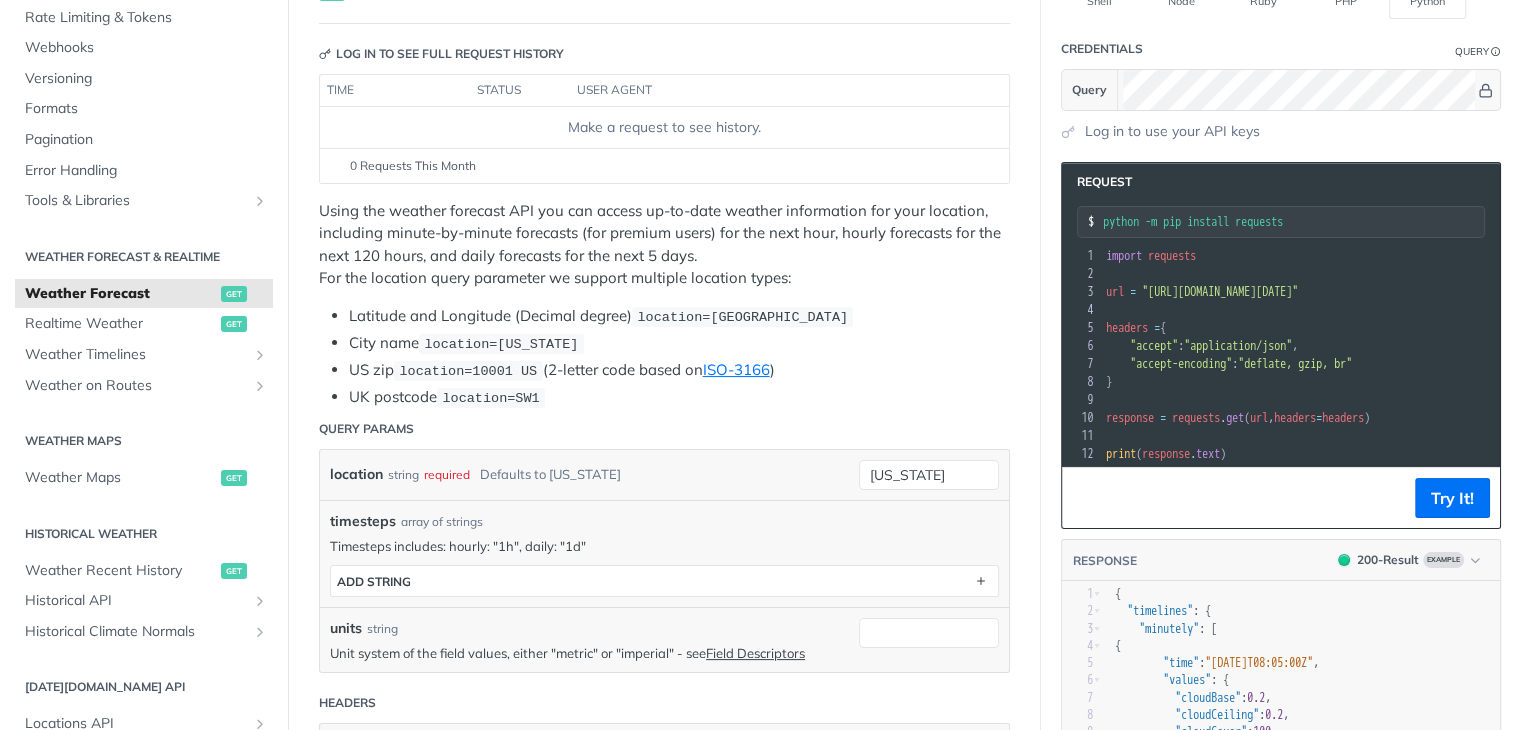 click on ""accept-encoding"" at bounding box center [1181, 364] 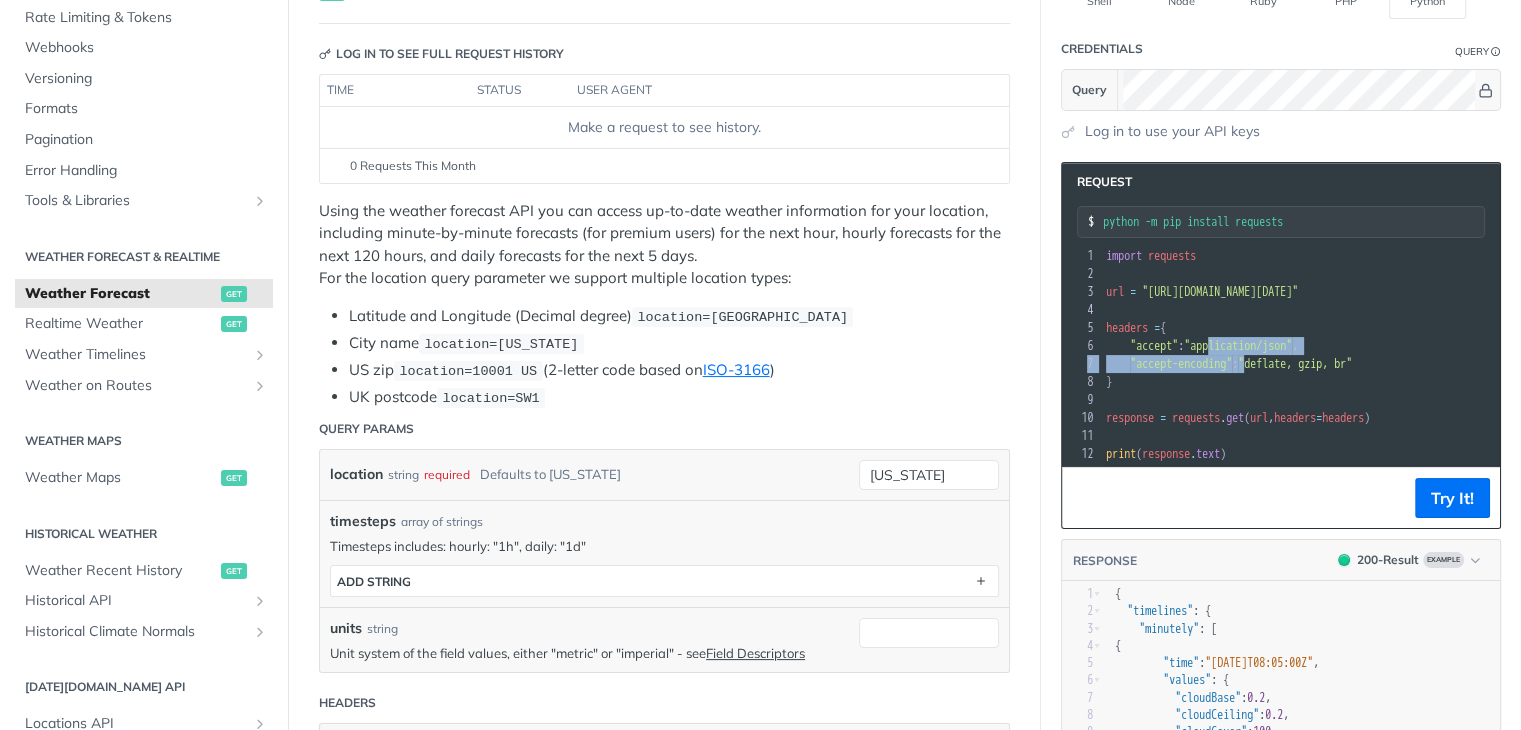 drag, startPoint x: 1240, startPoint y: 352, endPoint x: 1225, endPoint y: 341, distance: 18.601076 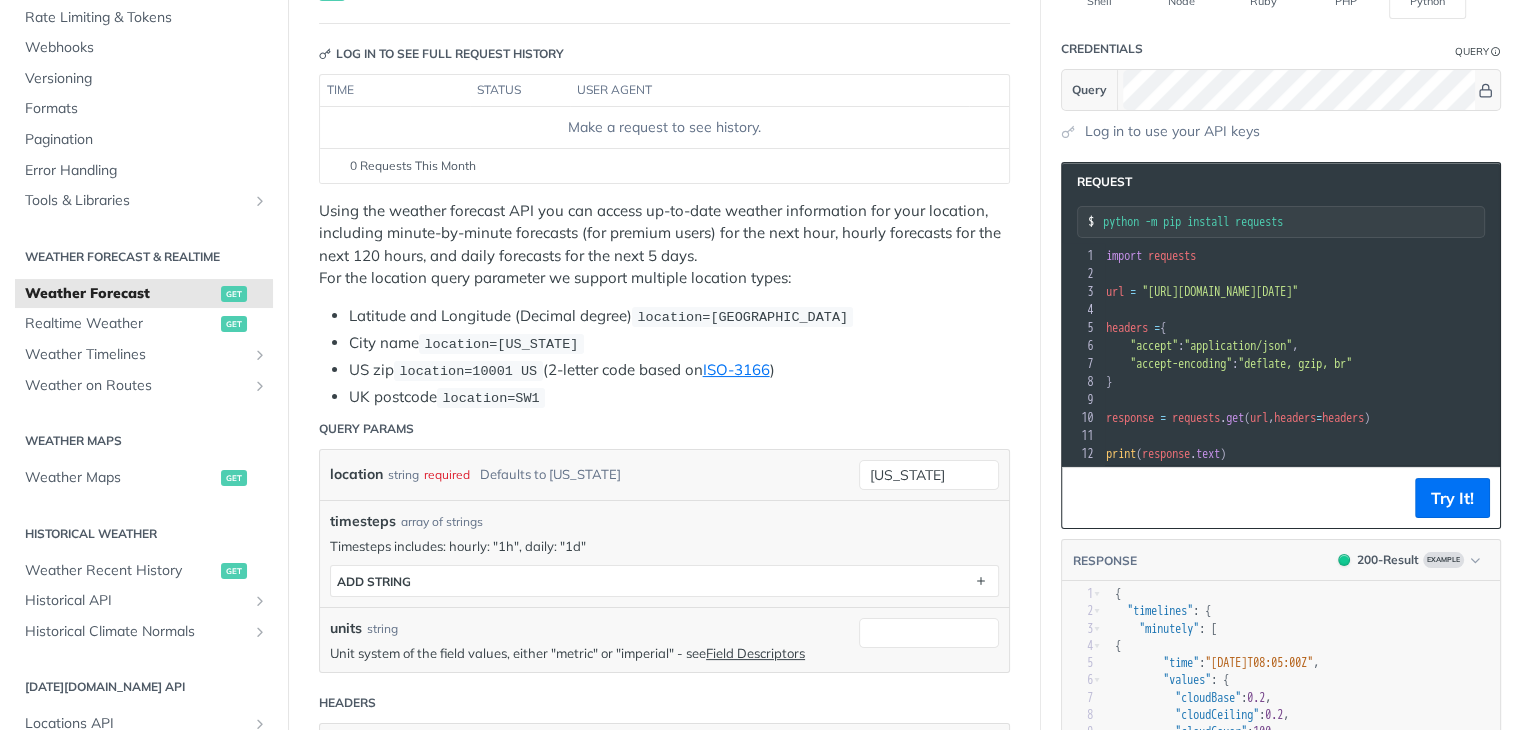 click on ""application/json"" at bounding box center (1238, 346) 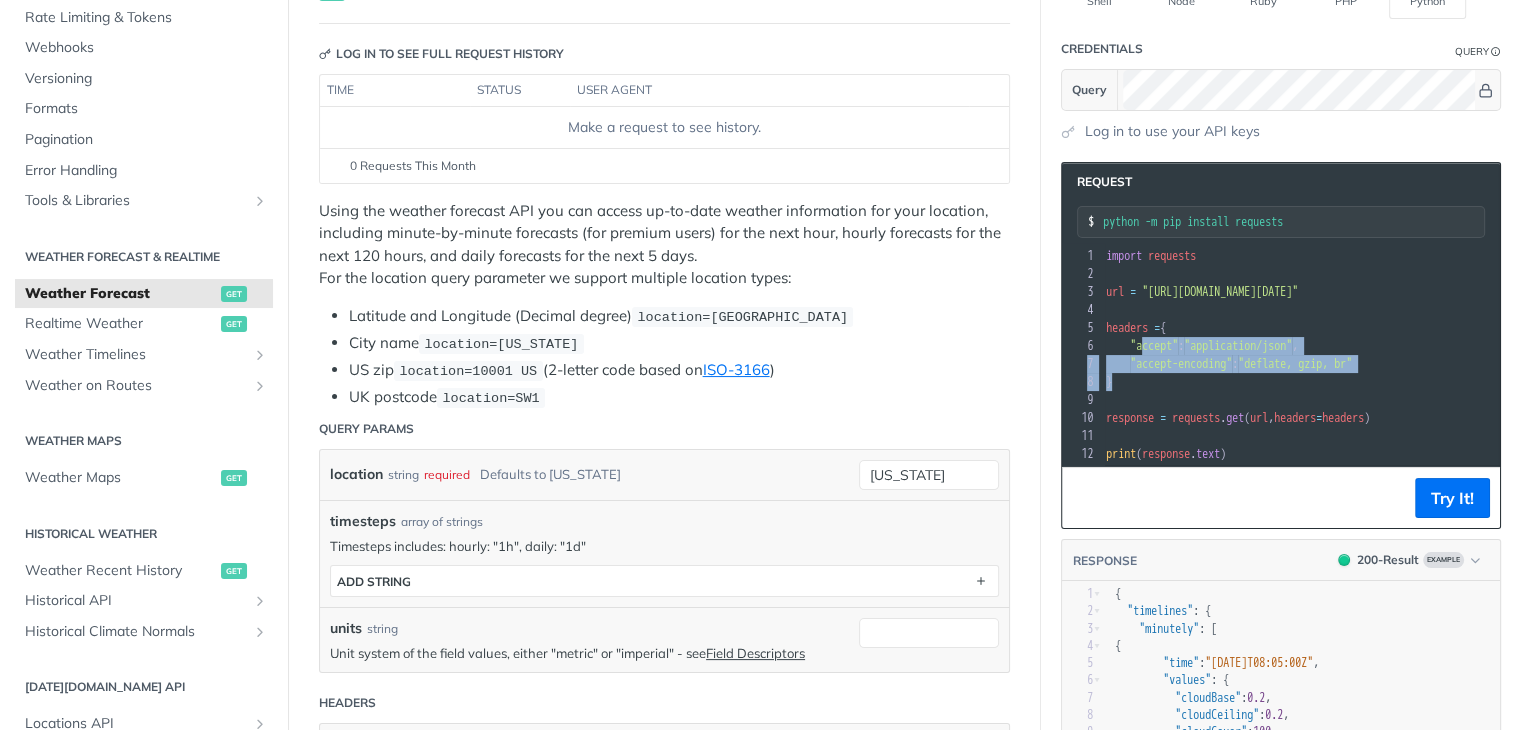 scroll, scrollTop: 0, scrollLeft: 0, axis: both 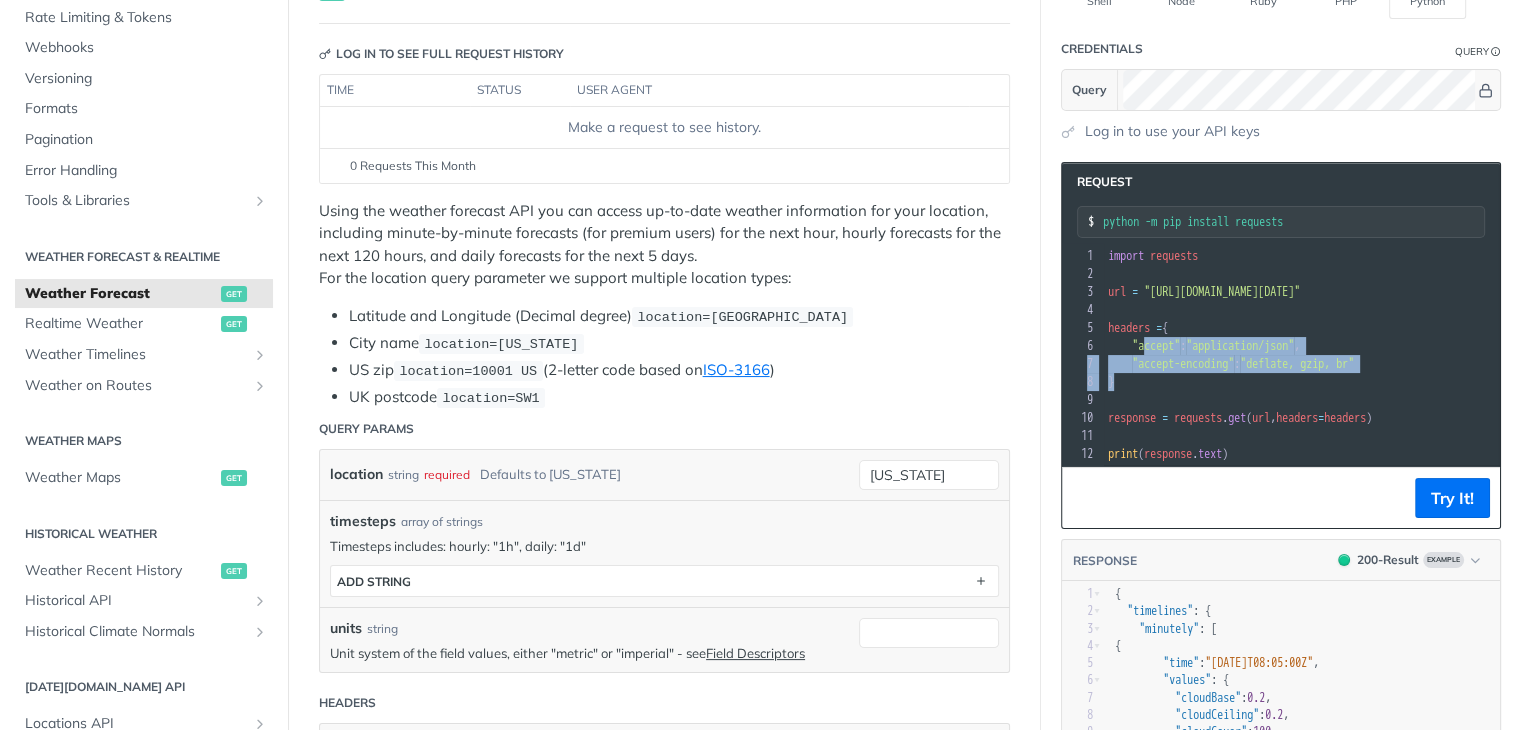 drag, startPoint x: 1218, startPoint y: 343, endPoint x: 1271, endPoint y: 377, distance: 62.968246 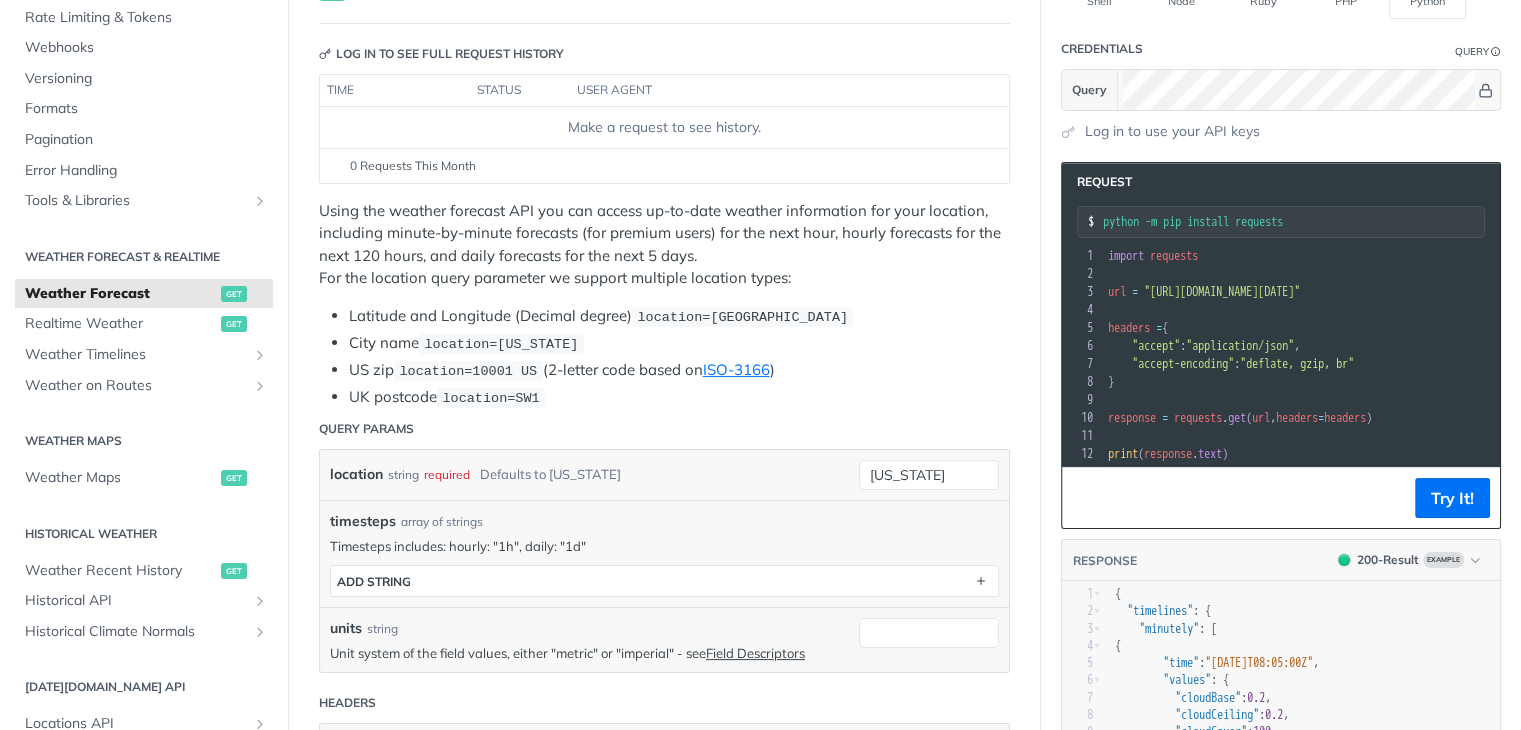 click on "}" at bounding box center (1341, 382) 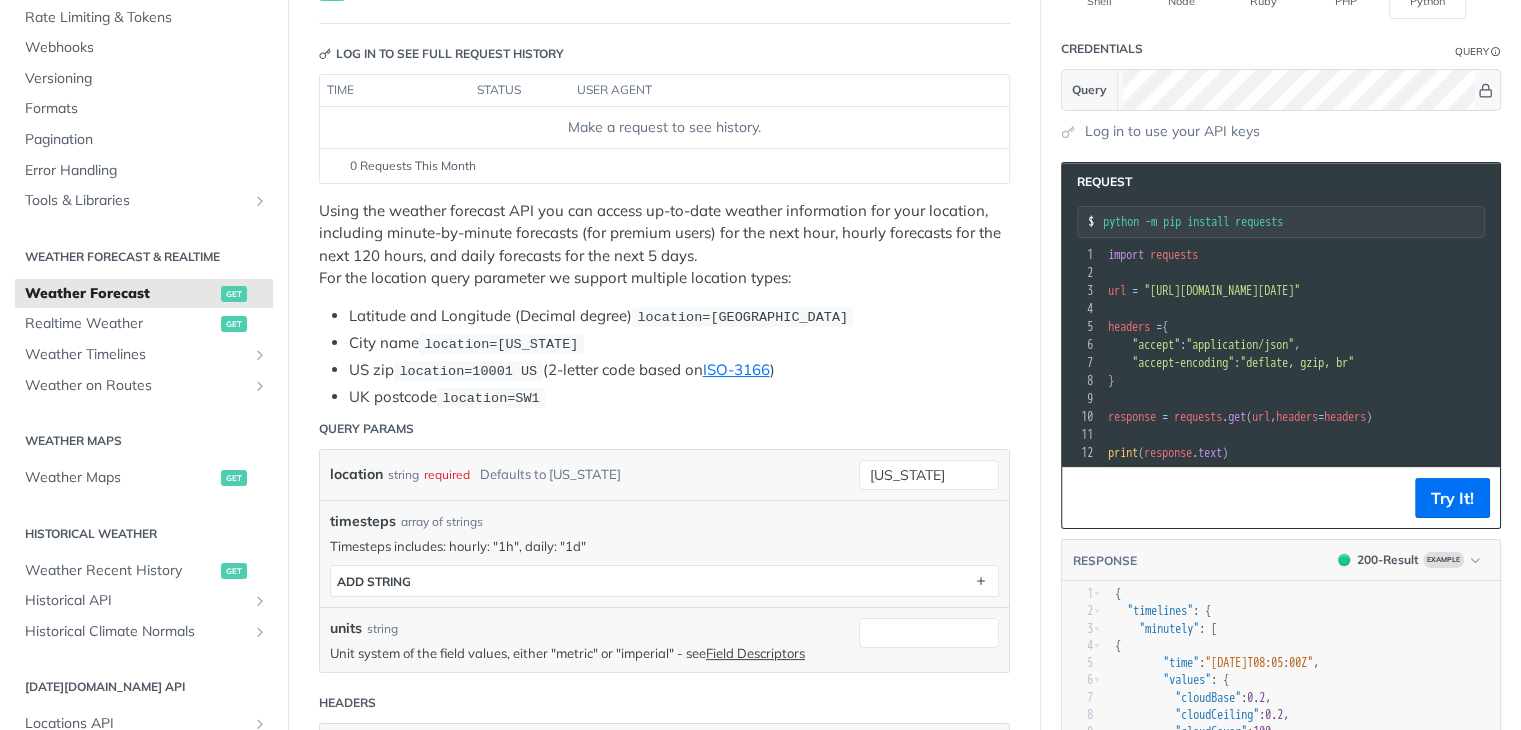 drag, startPoint x: 1124, startPoint y: 397, endPoint x: 1249, endPoint y: 410, distance: 125.67418 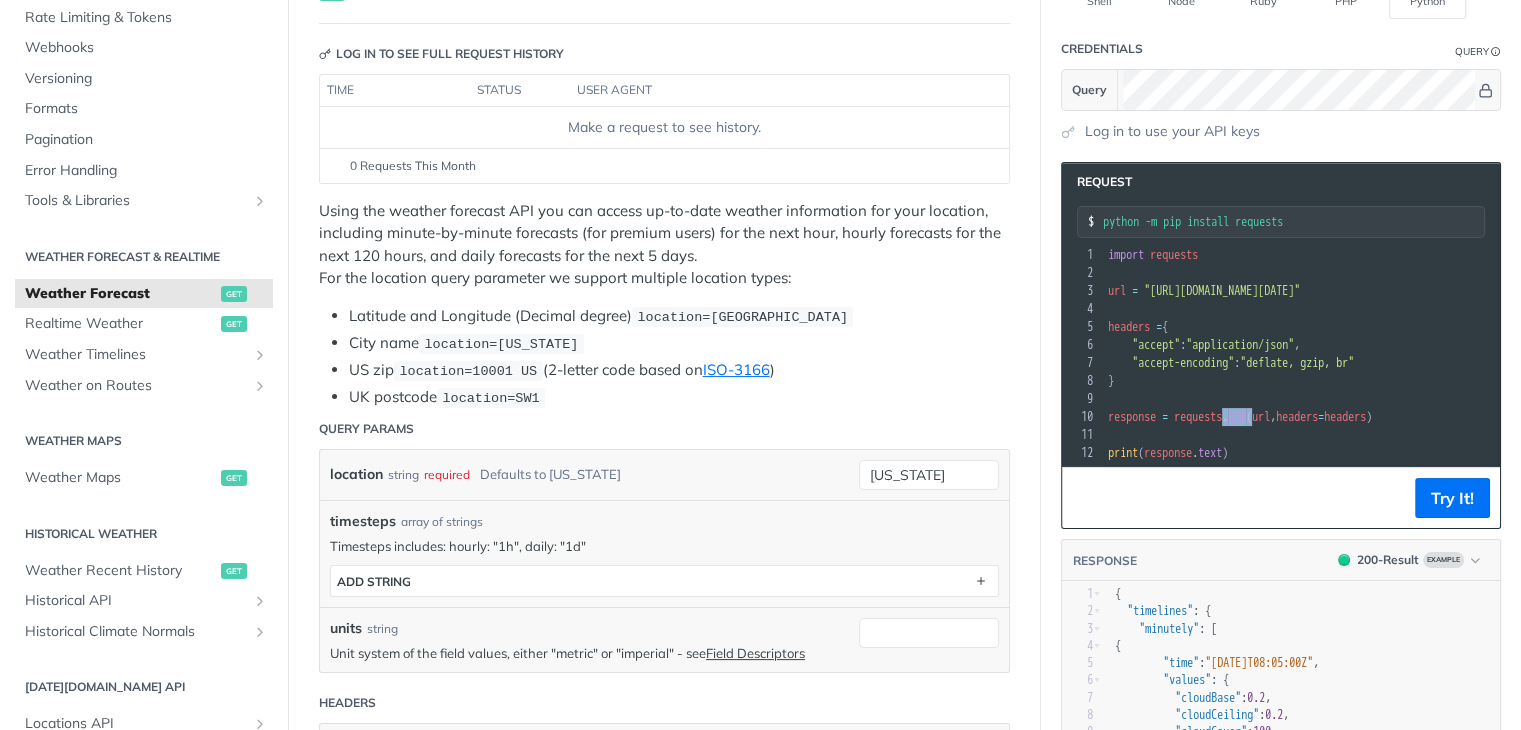 click on "response   =   requests . get ( url ,  headers = headers )" at bounding box center [1240, 417] 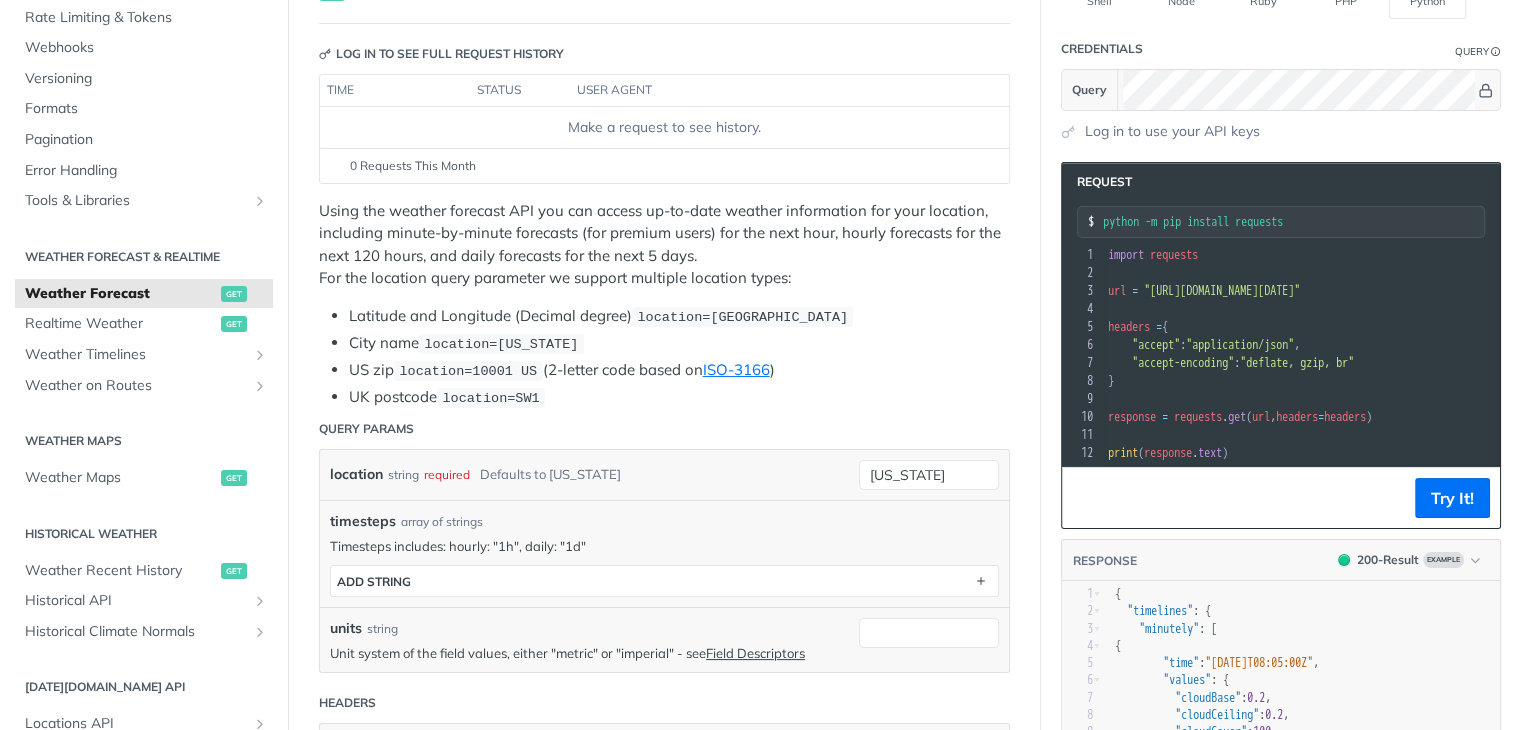 click on "​" at bounding box center [1341, 435] 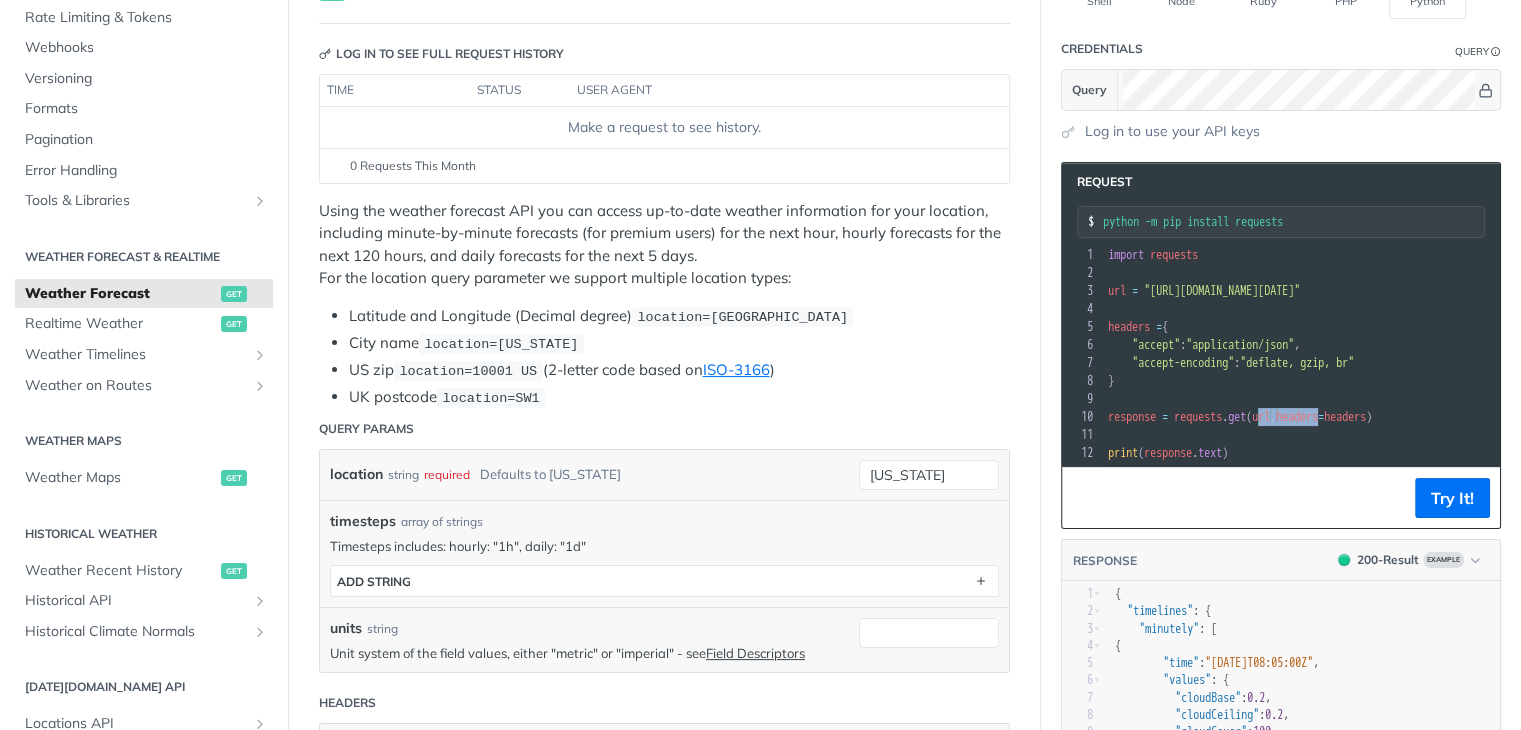 drag, startPoint x: 1275, startPoint y: 399, endPoint x: 1369, endPoint y: 398, distance: 94.00532 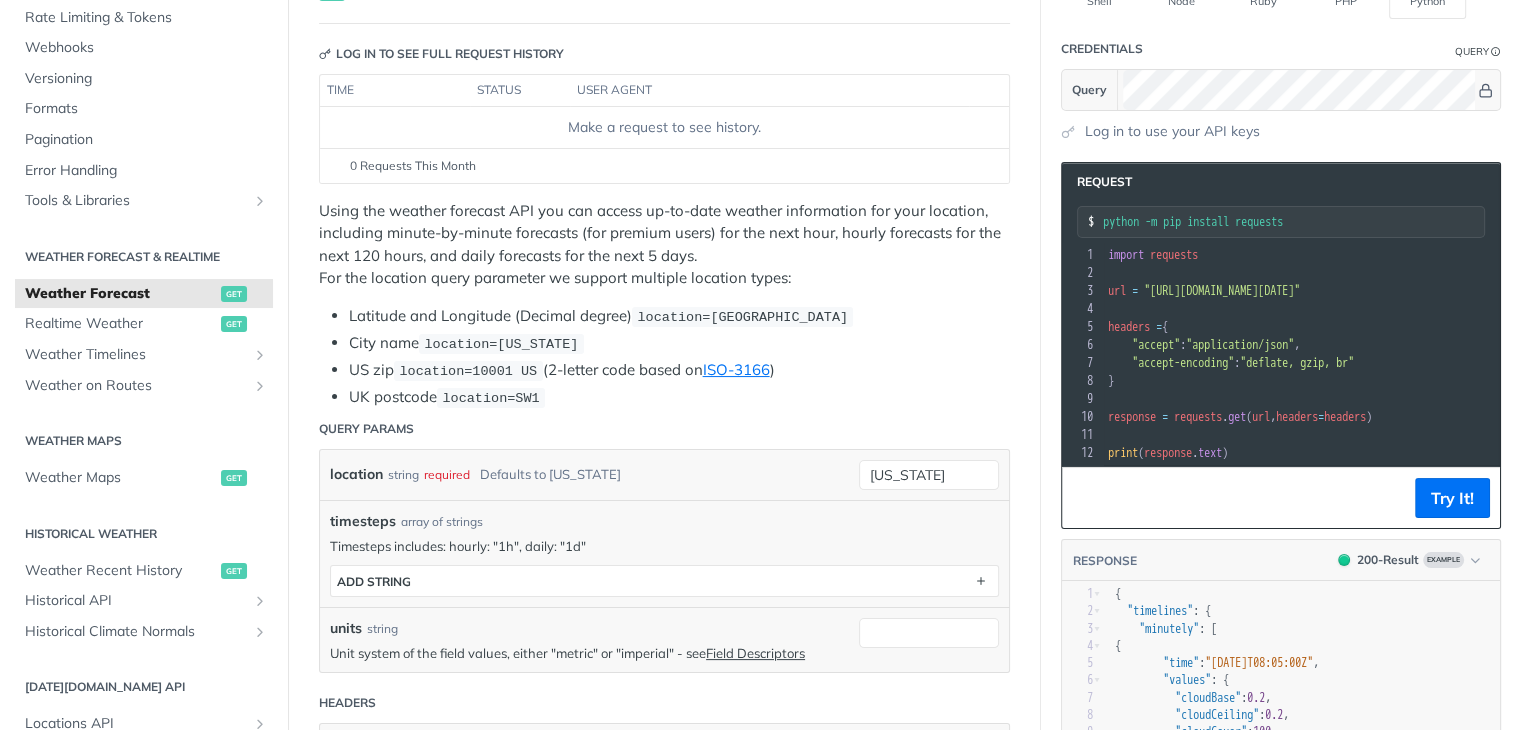 click on "headers" at bounding box center (1345, 417) 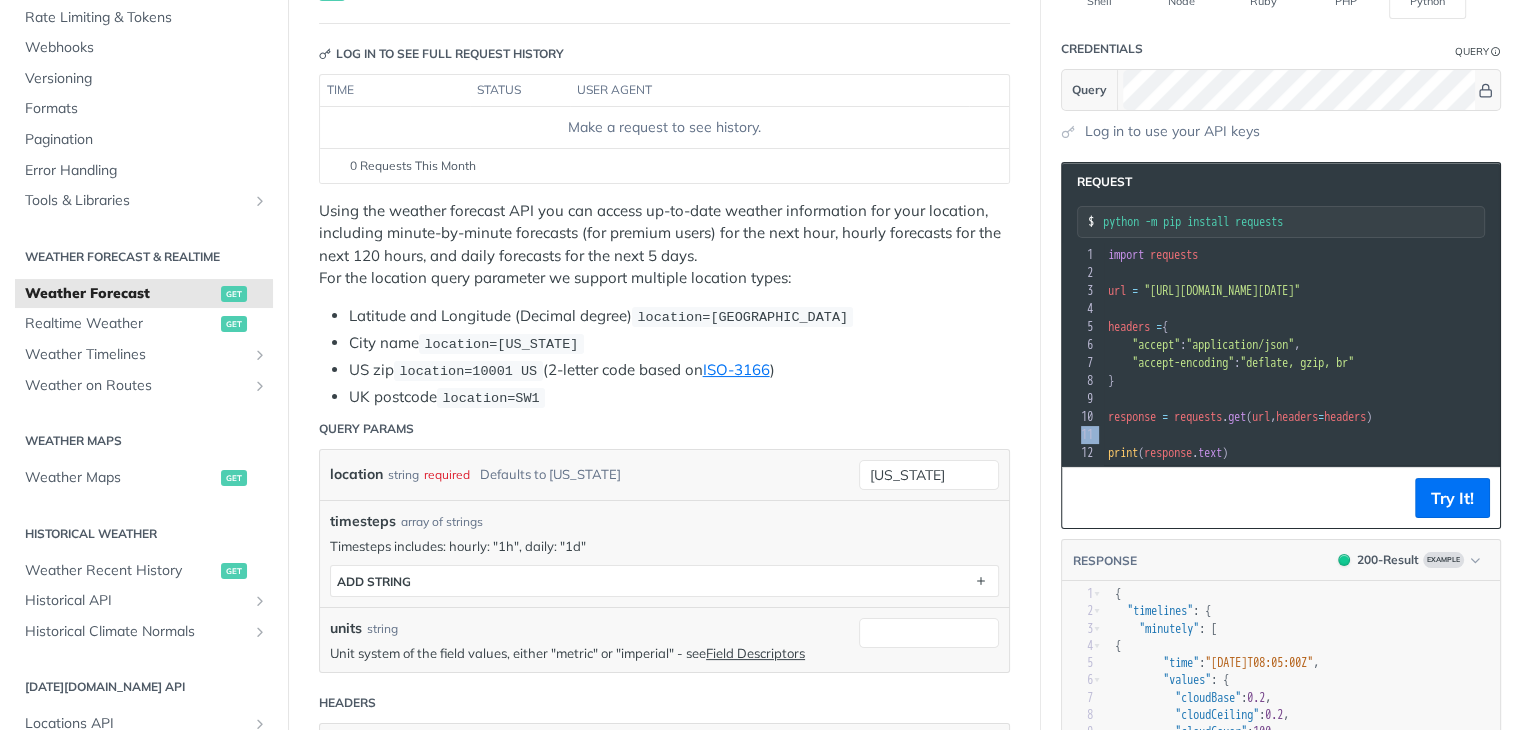 drag, startPoint x: 1384, startPoint y: 397, endPoint x: 1324, endPoint y: 416, distance: 62.936478 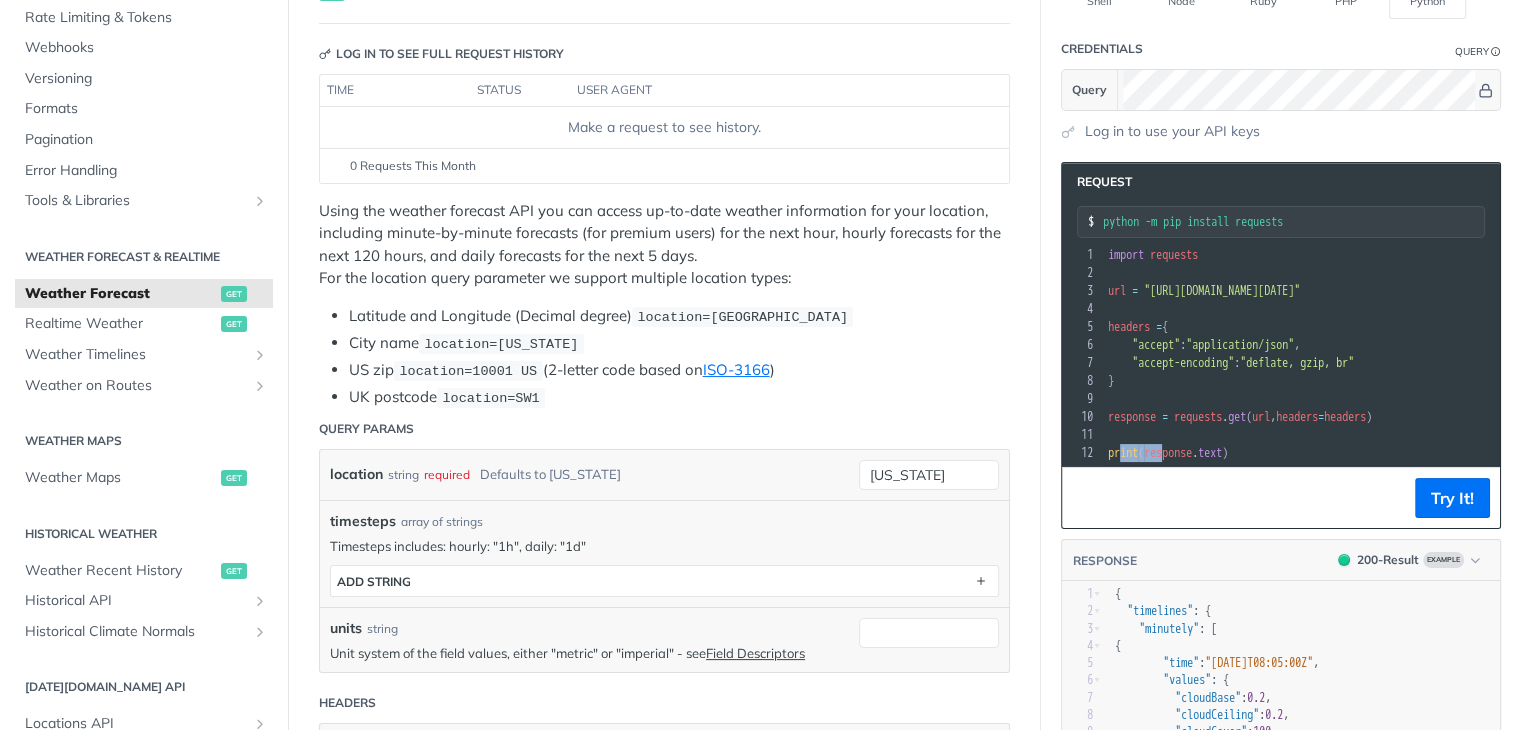 drag, startPoint x: 1162, startPoint y: 442, endPoint x: 1192, endPoint y: 437, distance: 30.413813 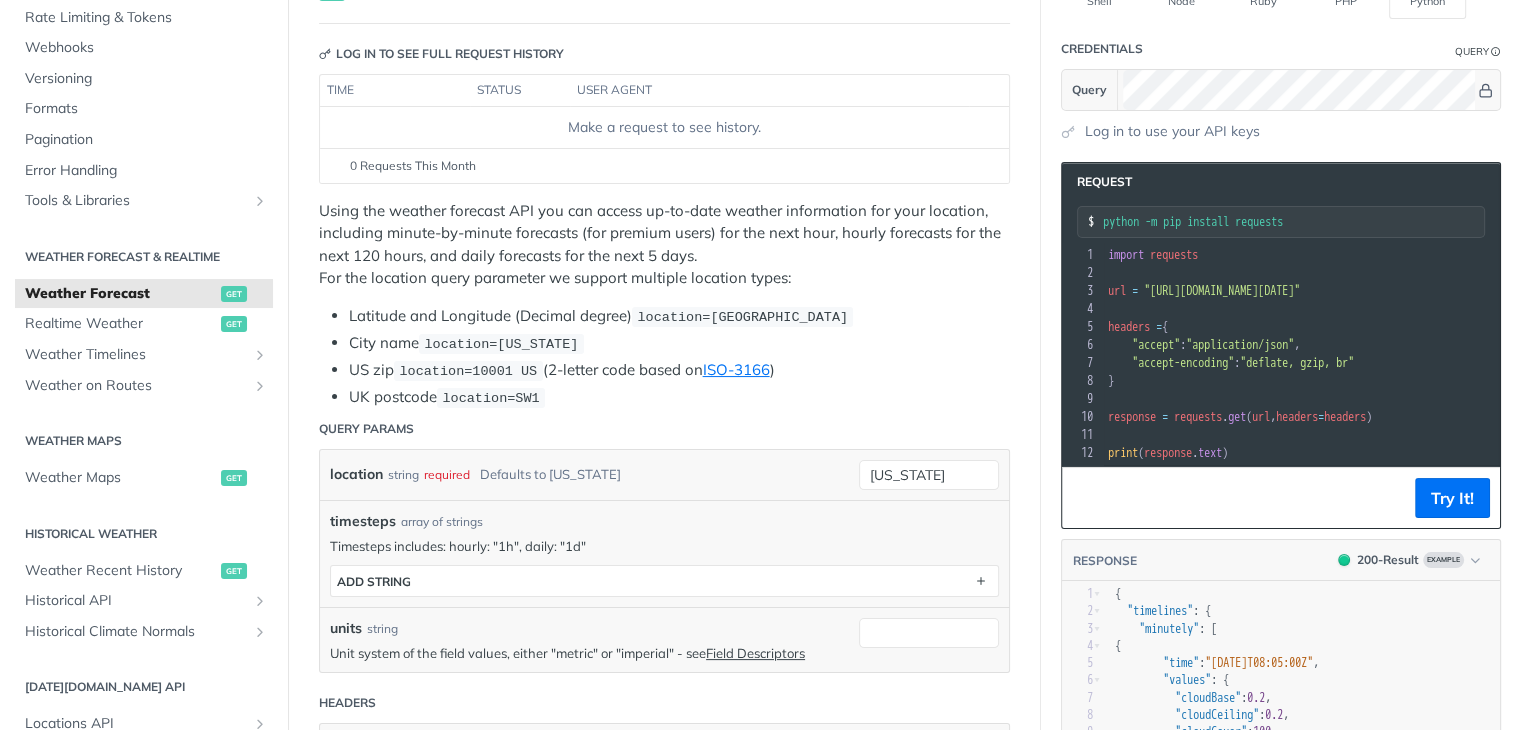 click on "print ( response . text )" at bounding box center [1341, 453] 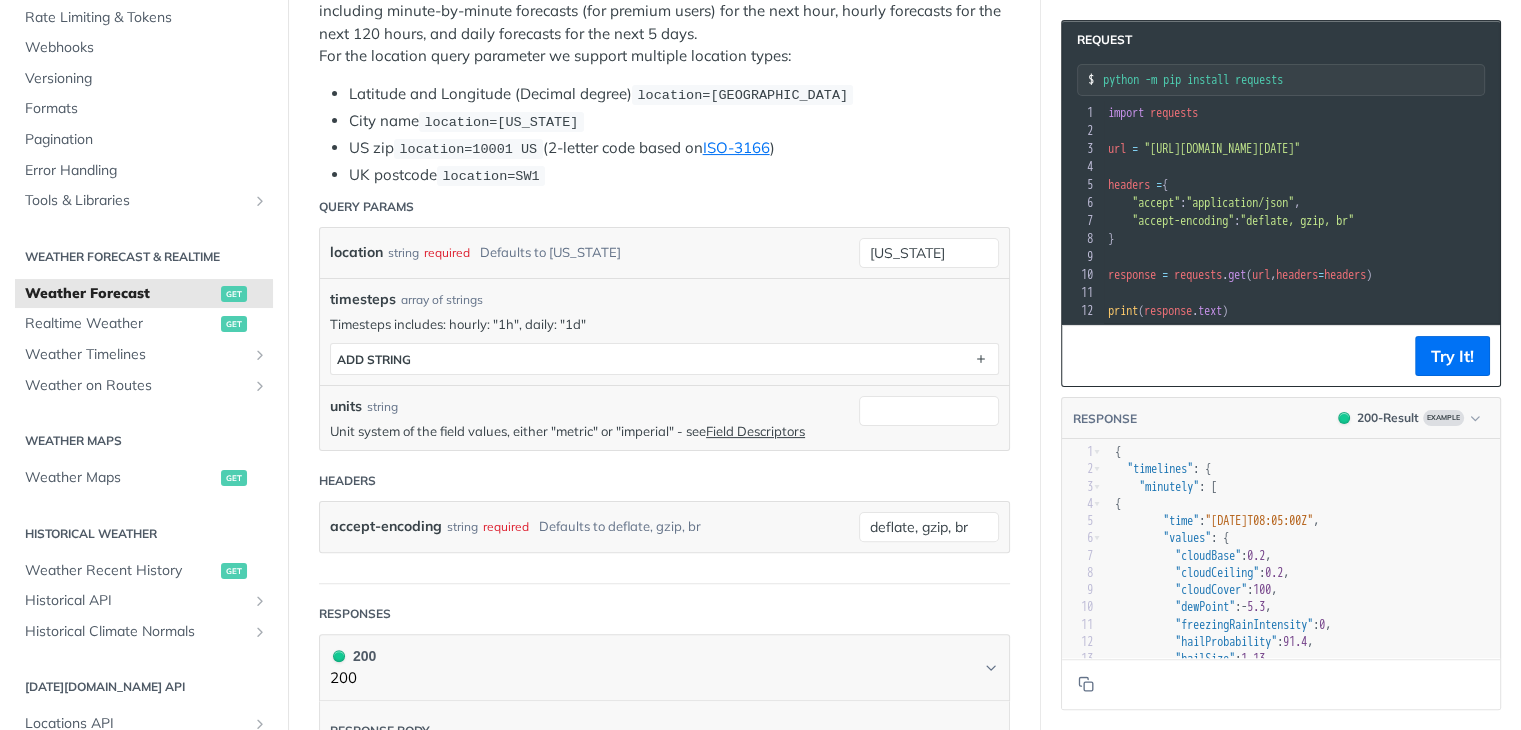 scroll, scrollTop: 500, scrollLeft: 0, axis: vertical 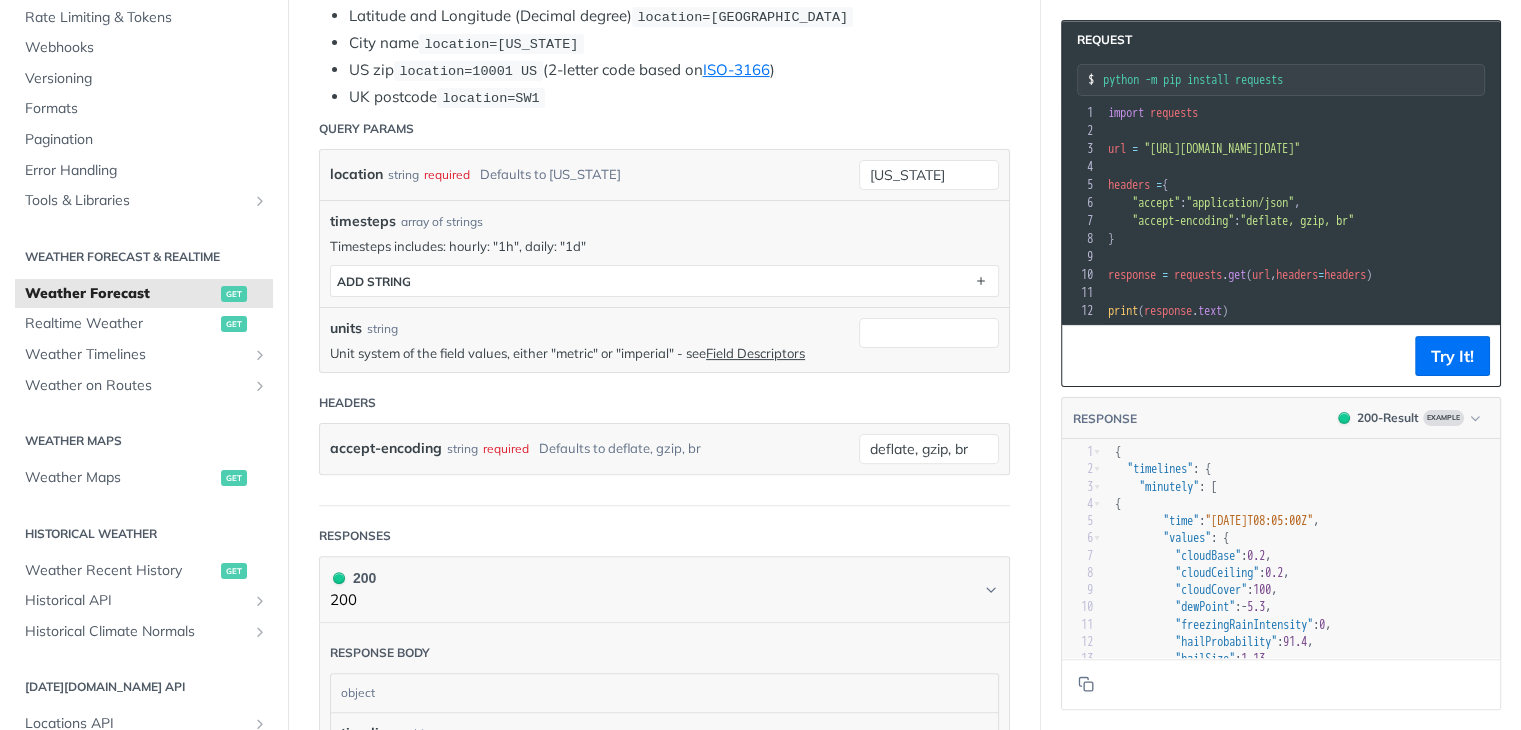 type on ""time": "[DATE]T08:05:00Z",
"values": {
"cloudBase": 0.2,
"clou" 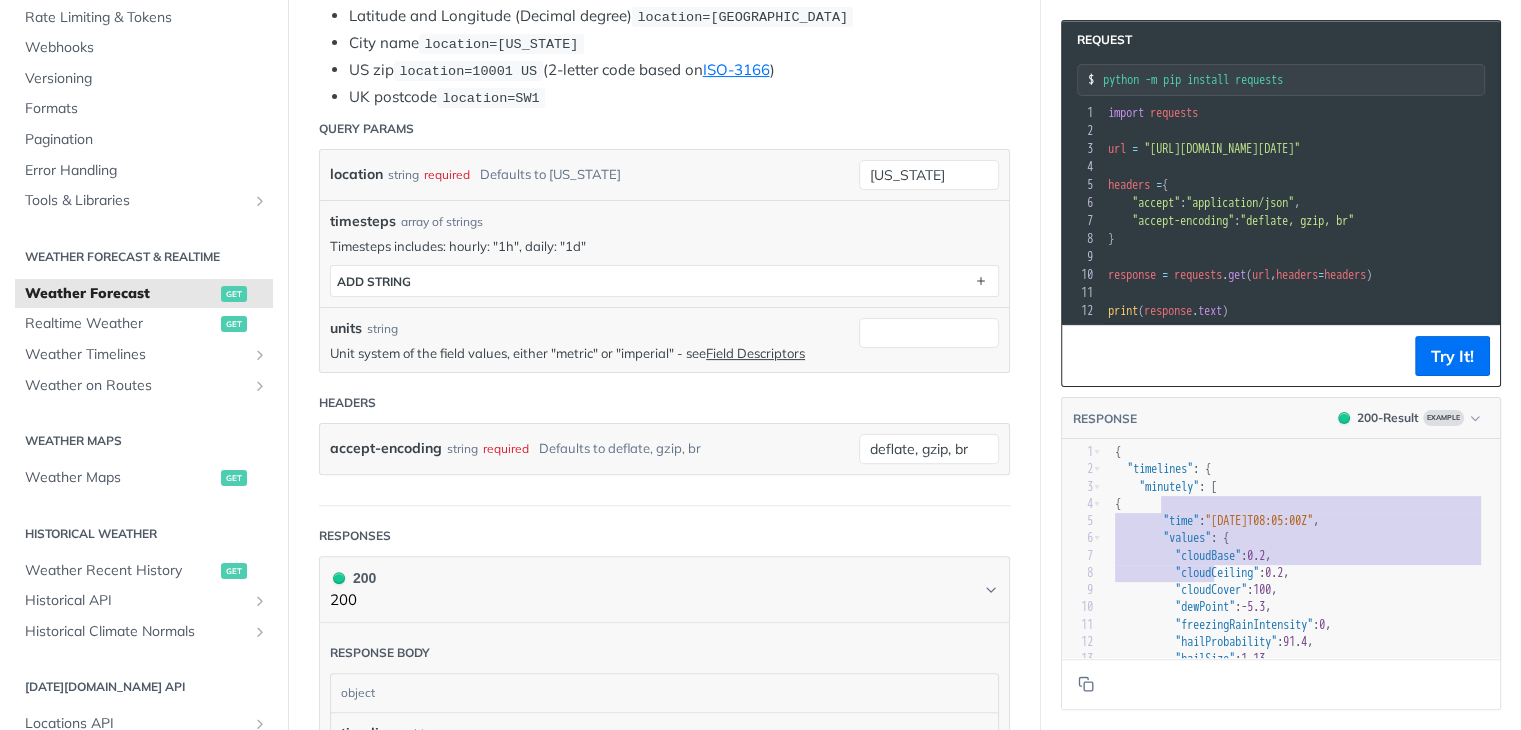 drag, startPoint x: 1200, startPoint y: 525, endPoint x: 1212, endPoint y: 565, distance: 41.761227 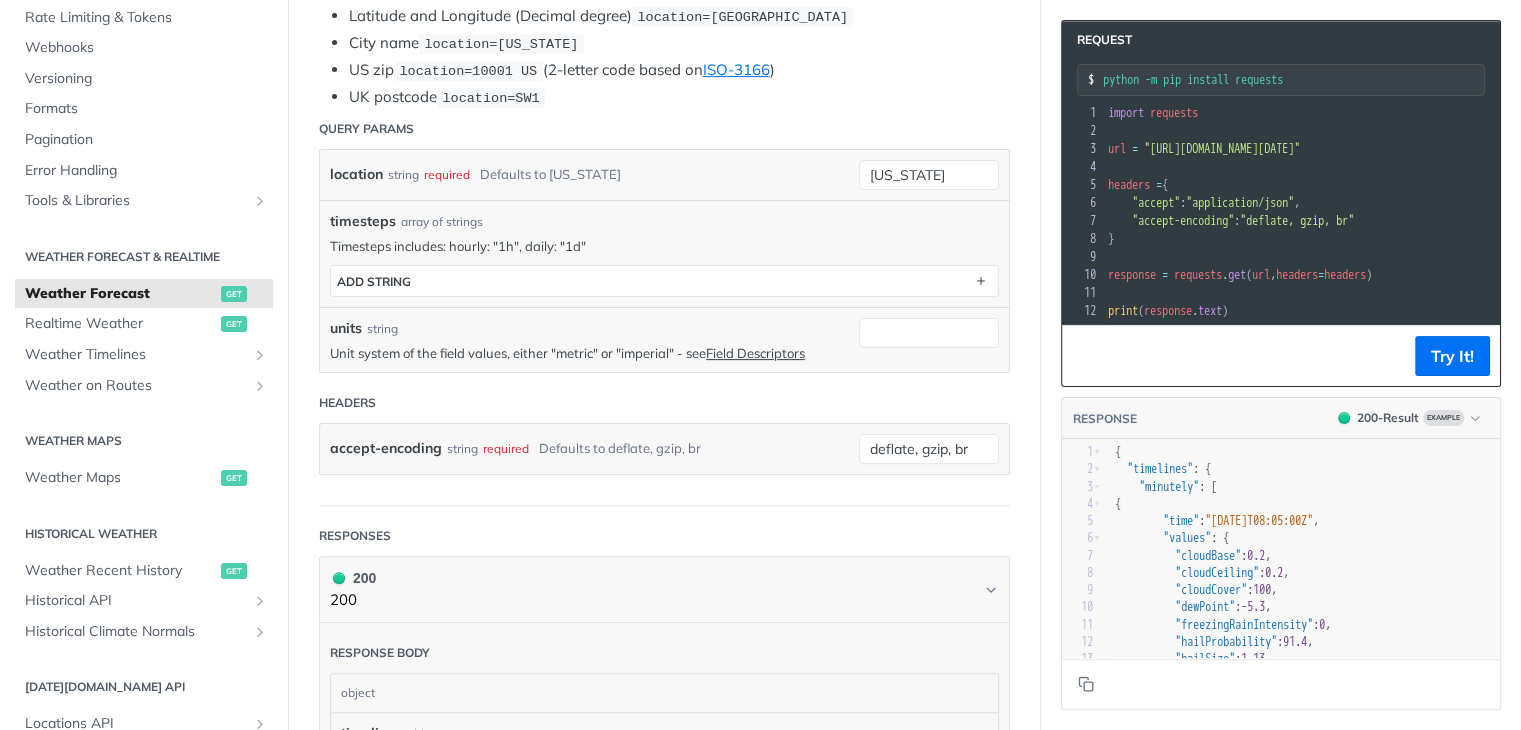 scroll, scrollTop: 0, scrollLeft: 49, axis: horizontal 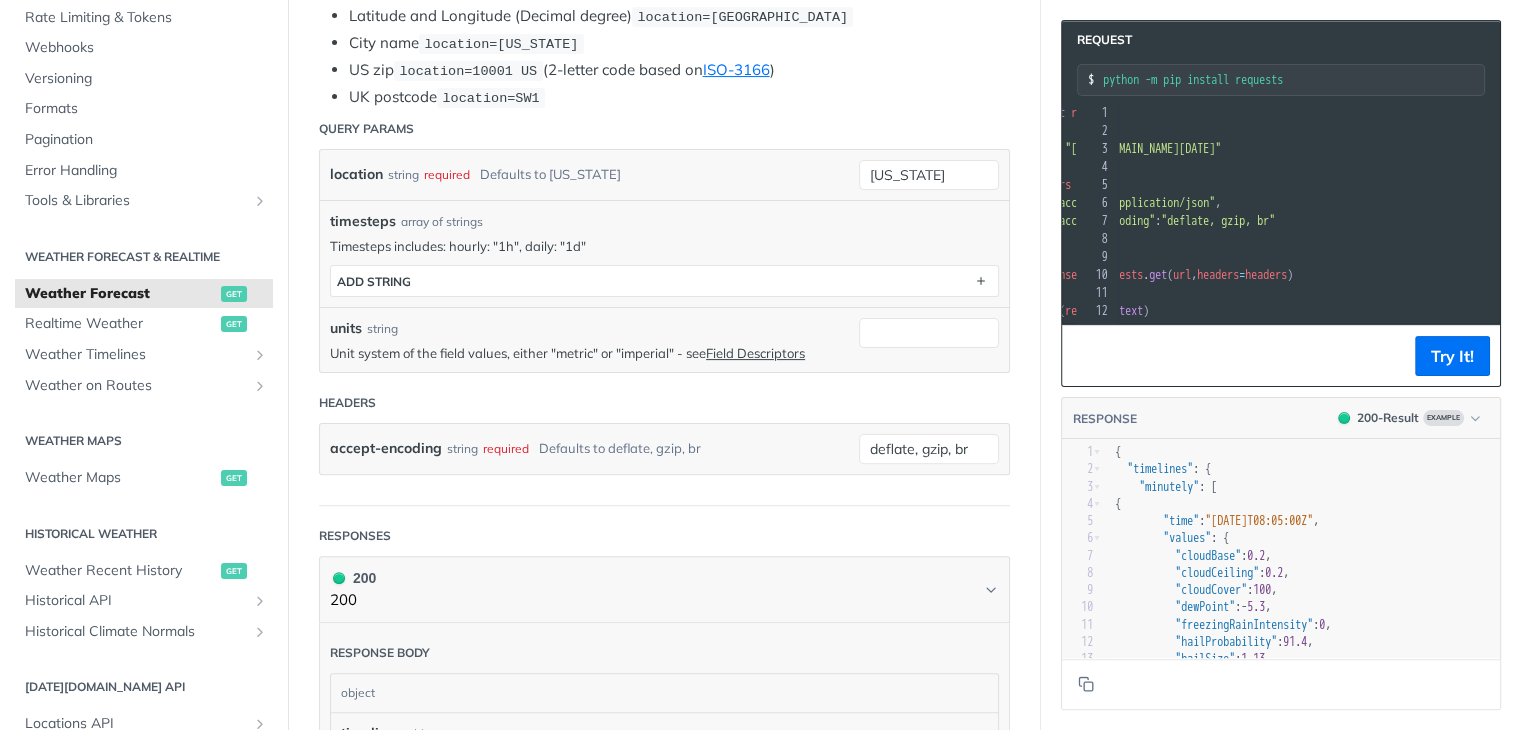 drag, startPoint x: 1368, startPoint y: 133, endPoint x: 1382, endPoint y: 141, distance: 16.124516 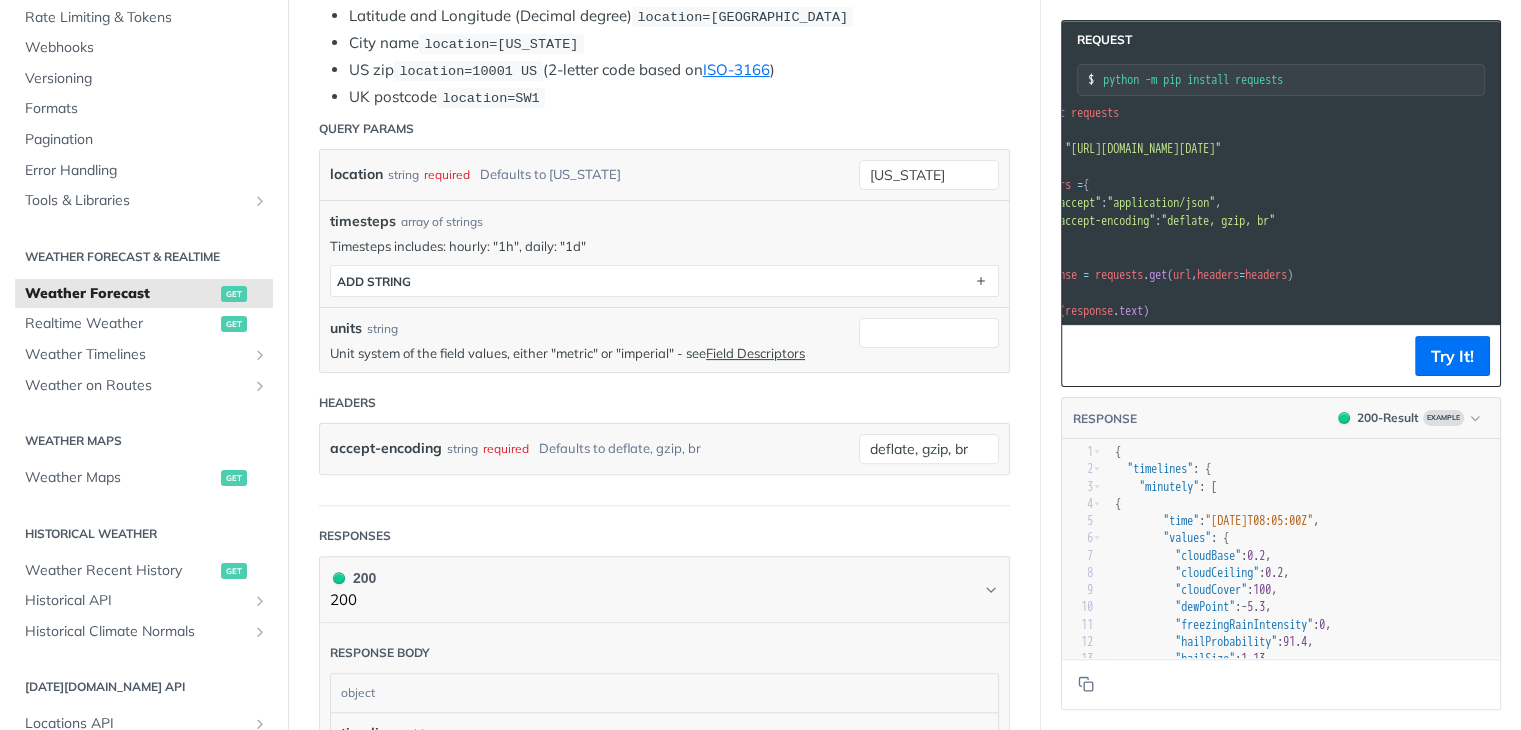 scroll, scrollTop: 15, scrollLeft: 0, axis: vertical 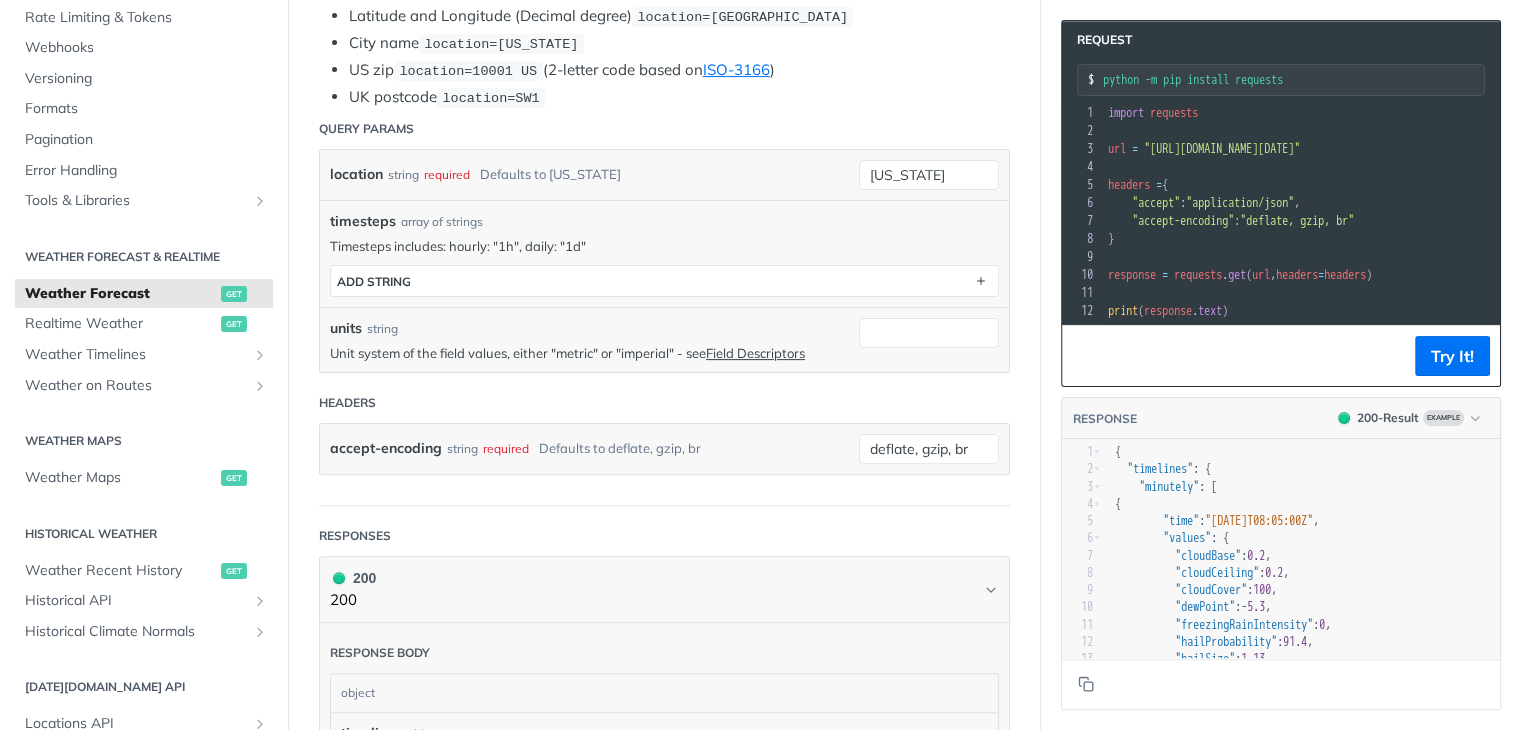 drag, startPoint x: 1385, startPoint y: 135, endPoint x: 1391, endPoint y: 161, distance: 26.683329 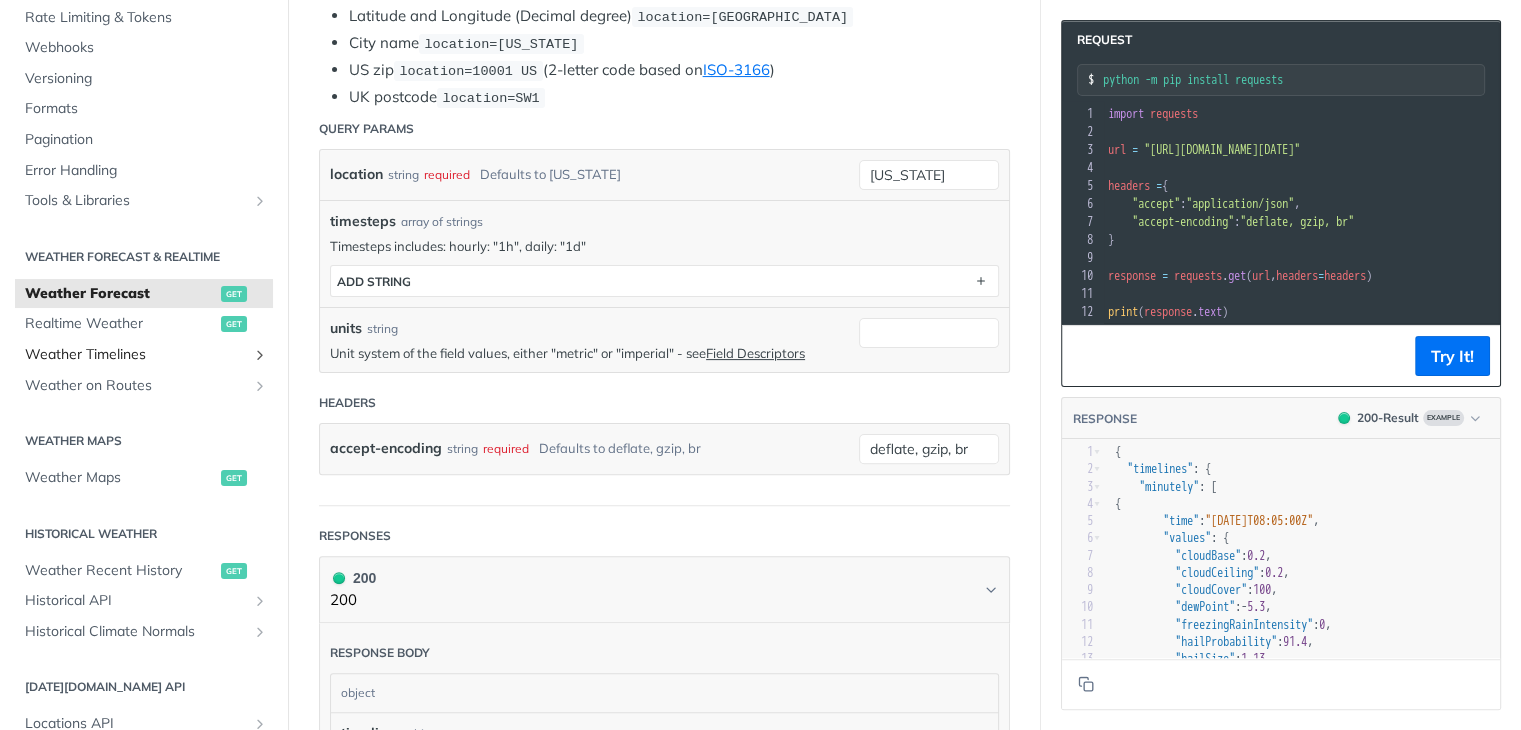click on "Weather Timelines" at bounding box center [136, 355] 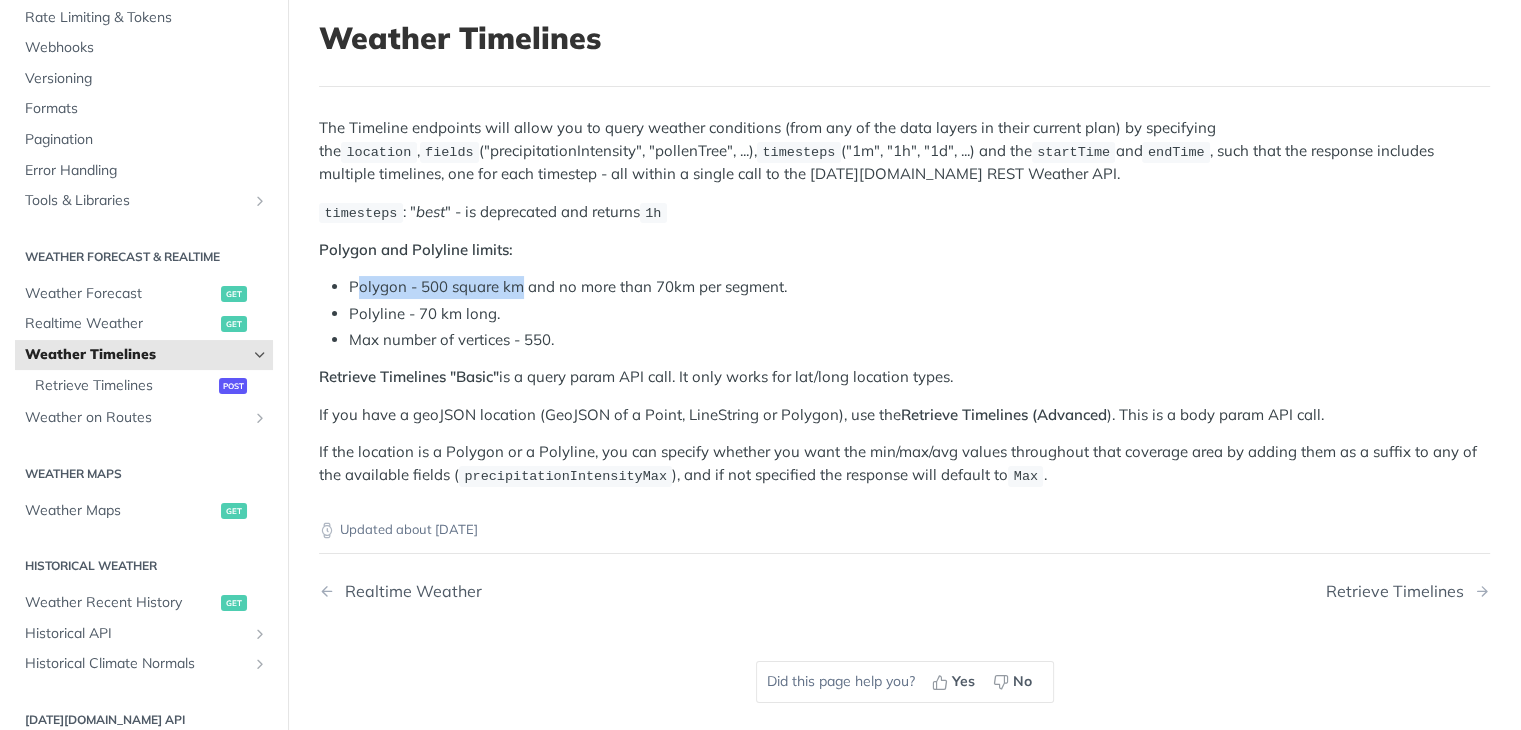 drag, startPoint x: 360, startPoint y: 291, endPoint x: 517, endPoint y: 293, distance: 157.01274 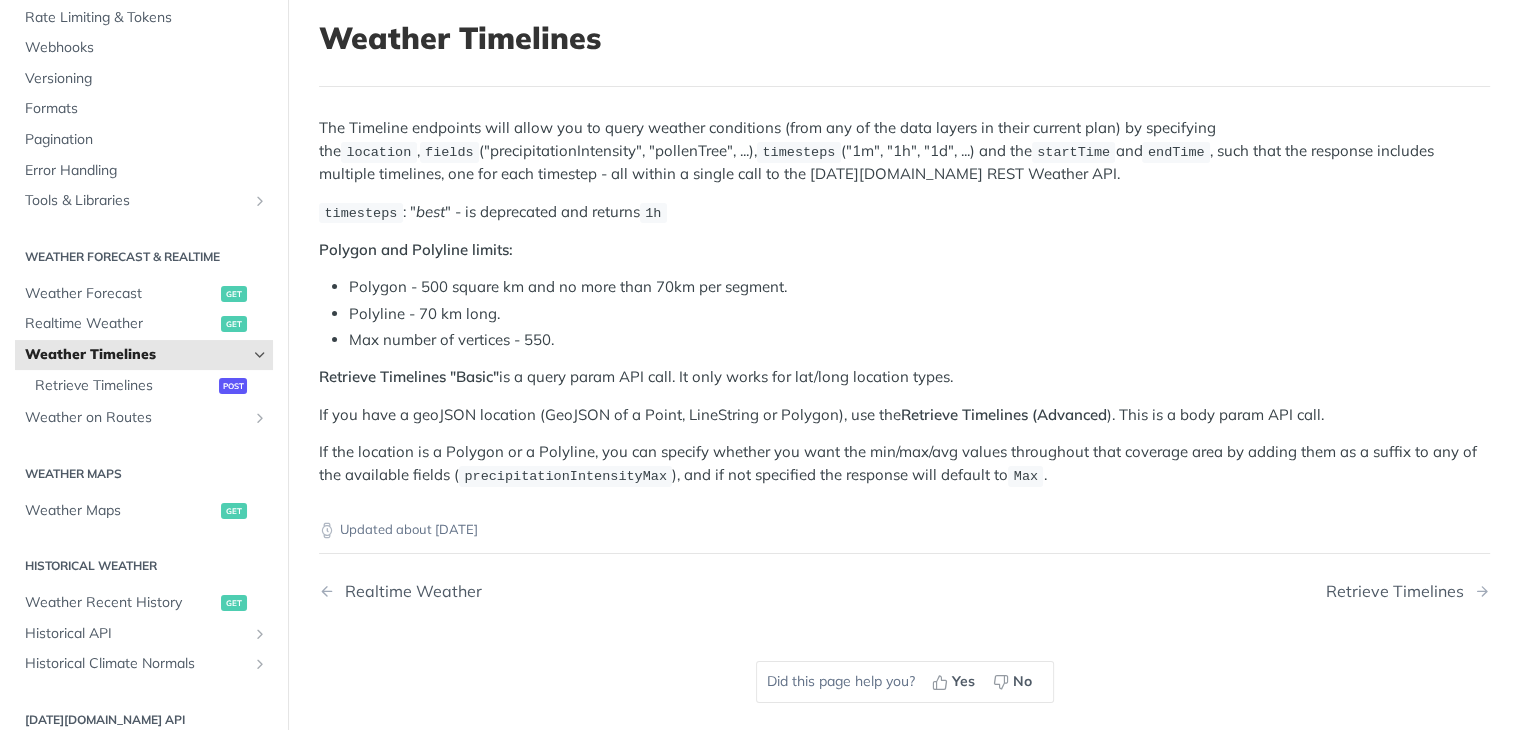 click on "Polygon - 500 square km and no more than 70km per segment." at bounding box center [919, 287] 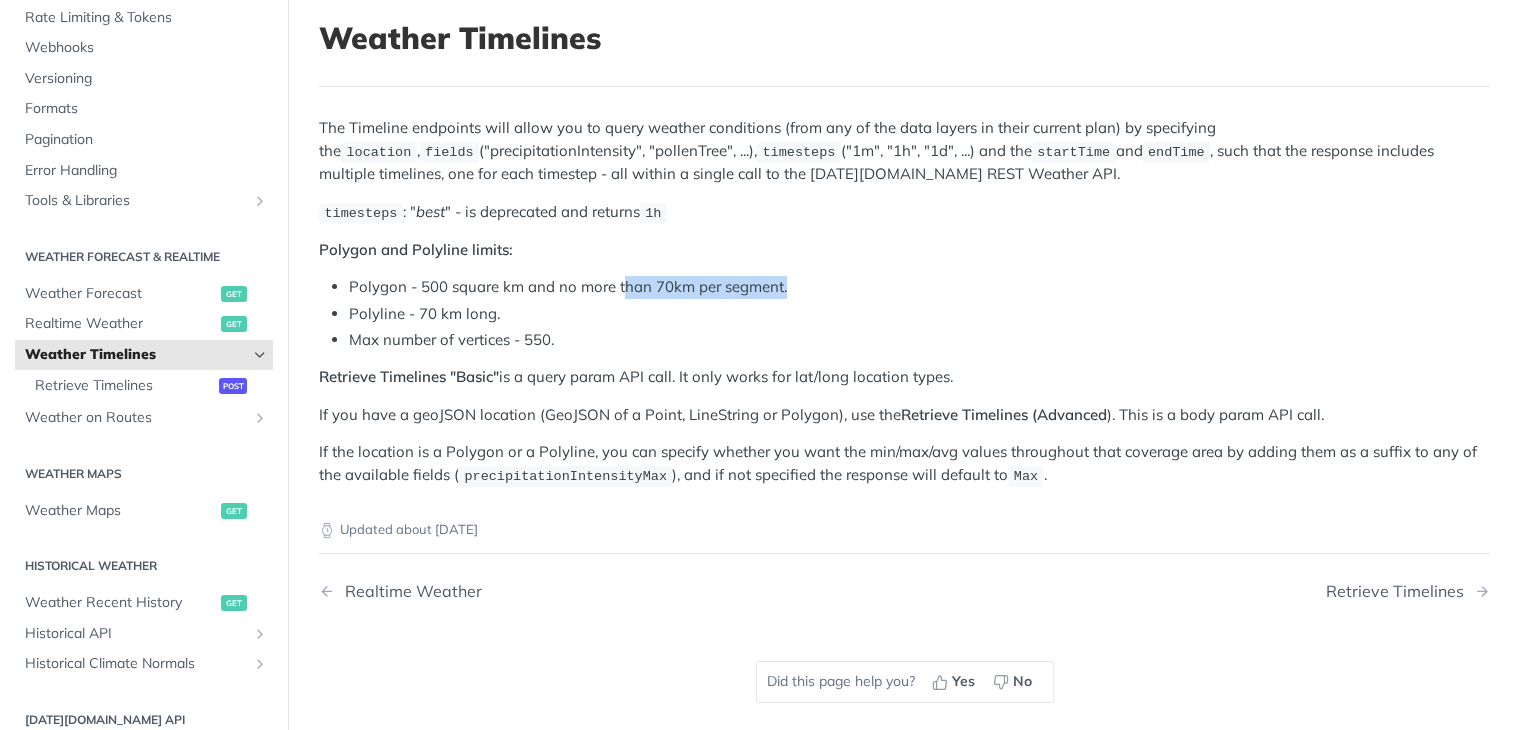 drag, startPoint x: 752, startPoint y: 285, endPoint x: 621, endPoint y: 294, distance: 131.30879 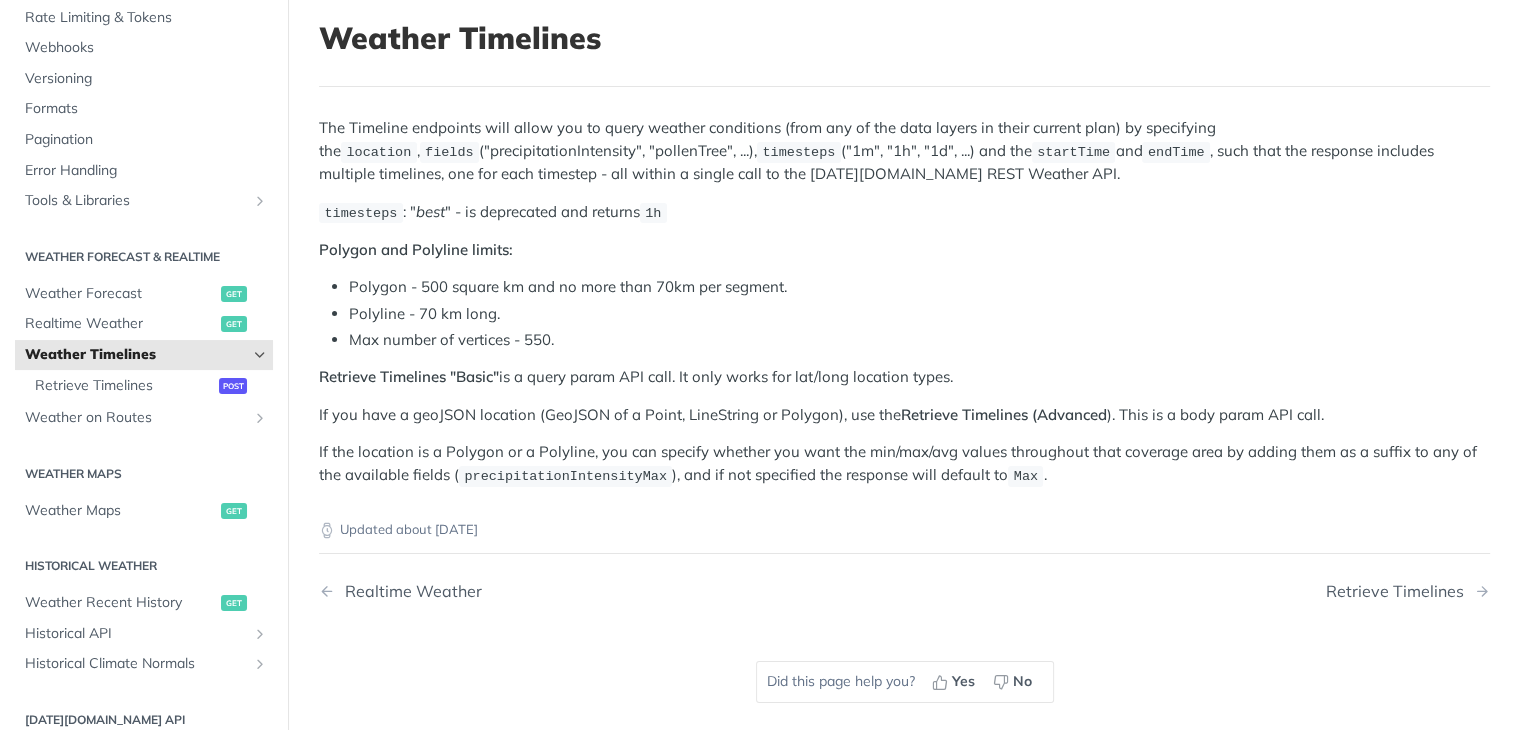 drag, startPoint x: 575, startPoint y: 245, endPoint x: 528, endPoint y: 265, distance: 51.078373 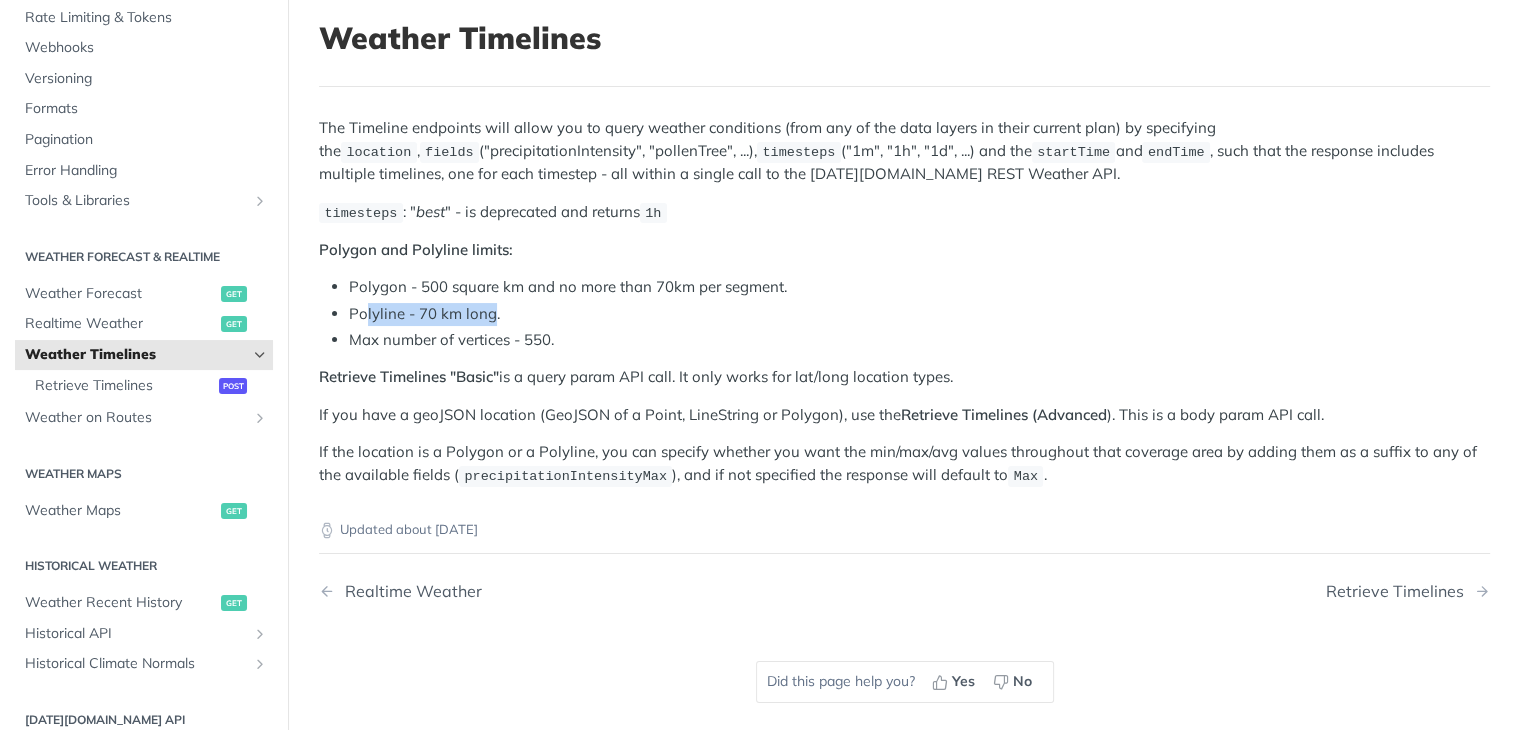 drag, startPoint x: 420, startPoint y: 314, endPoint x: 489, endPoint y: 317, distance: 69.065186 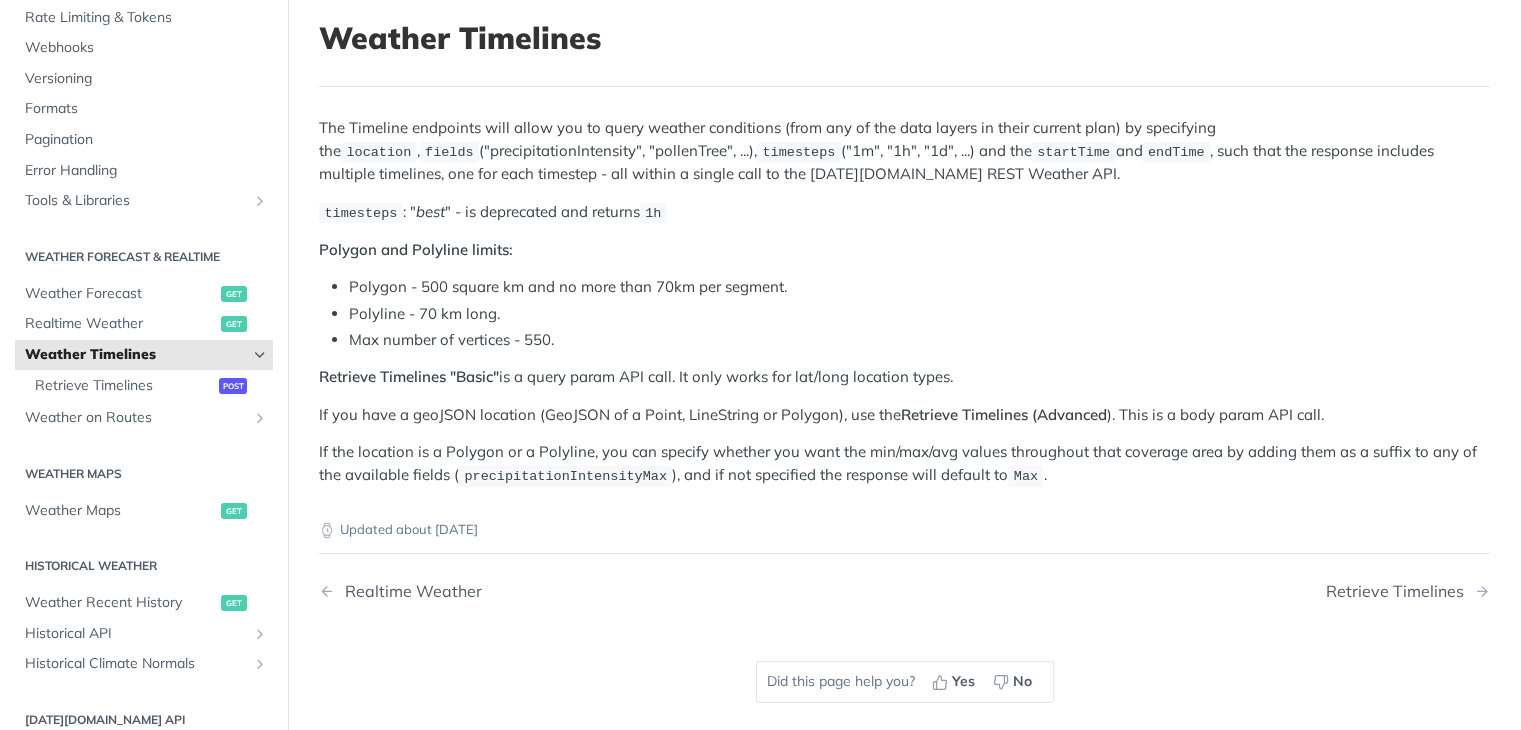 click on "Max number of vertices - 550." at bounding box center [919, 340] 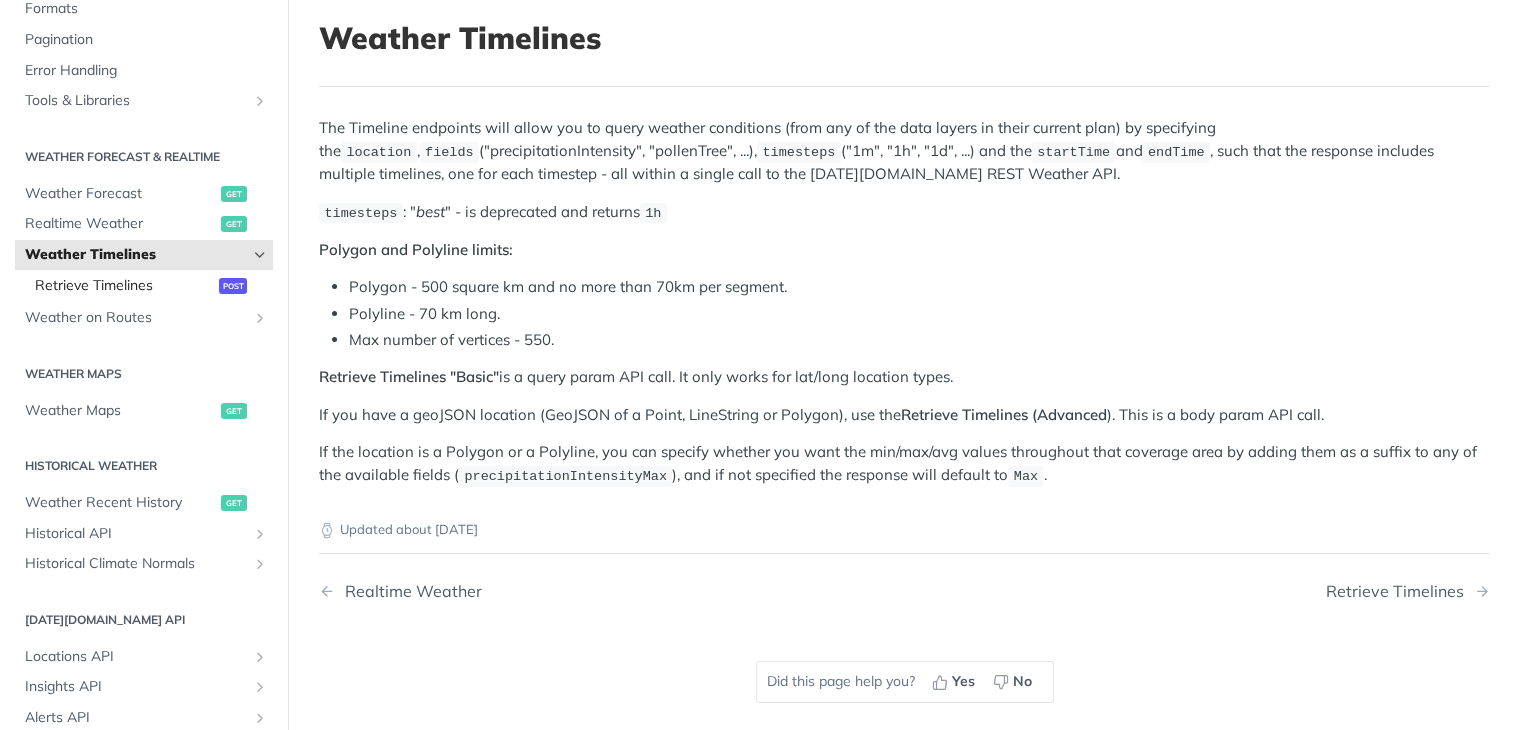 click on "Retrieve Timelines" at bounding box center [124, 286] 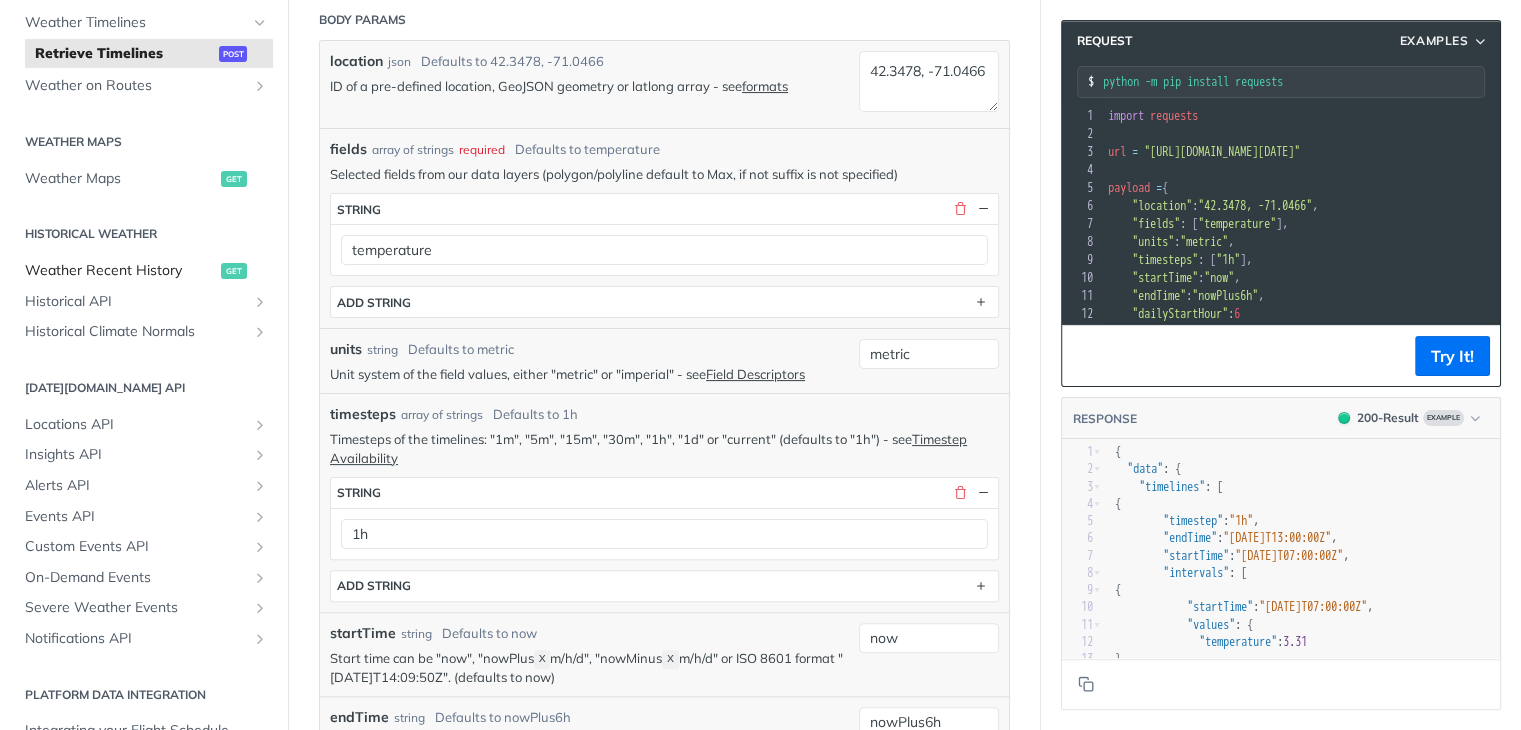 click on "Weather Recent History" at bounding box center [120, 271] 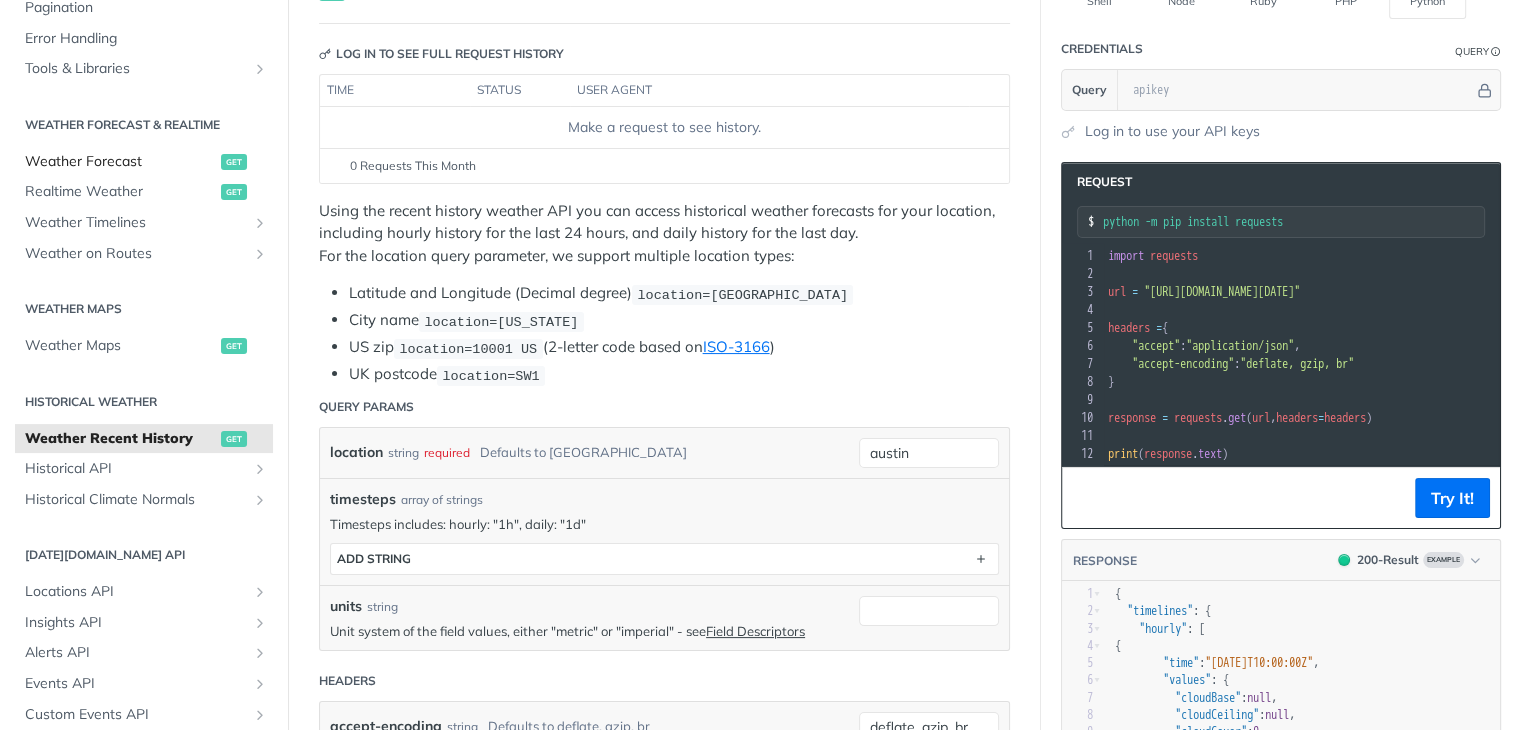 click on "Weather Forecast" at bounding box center (120, 162) 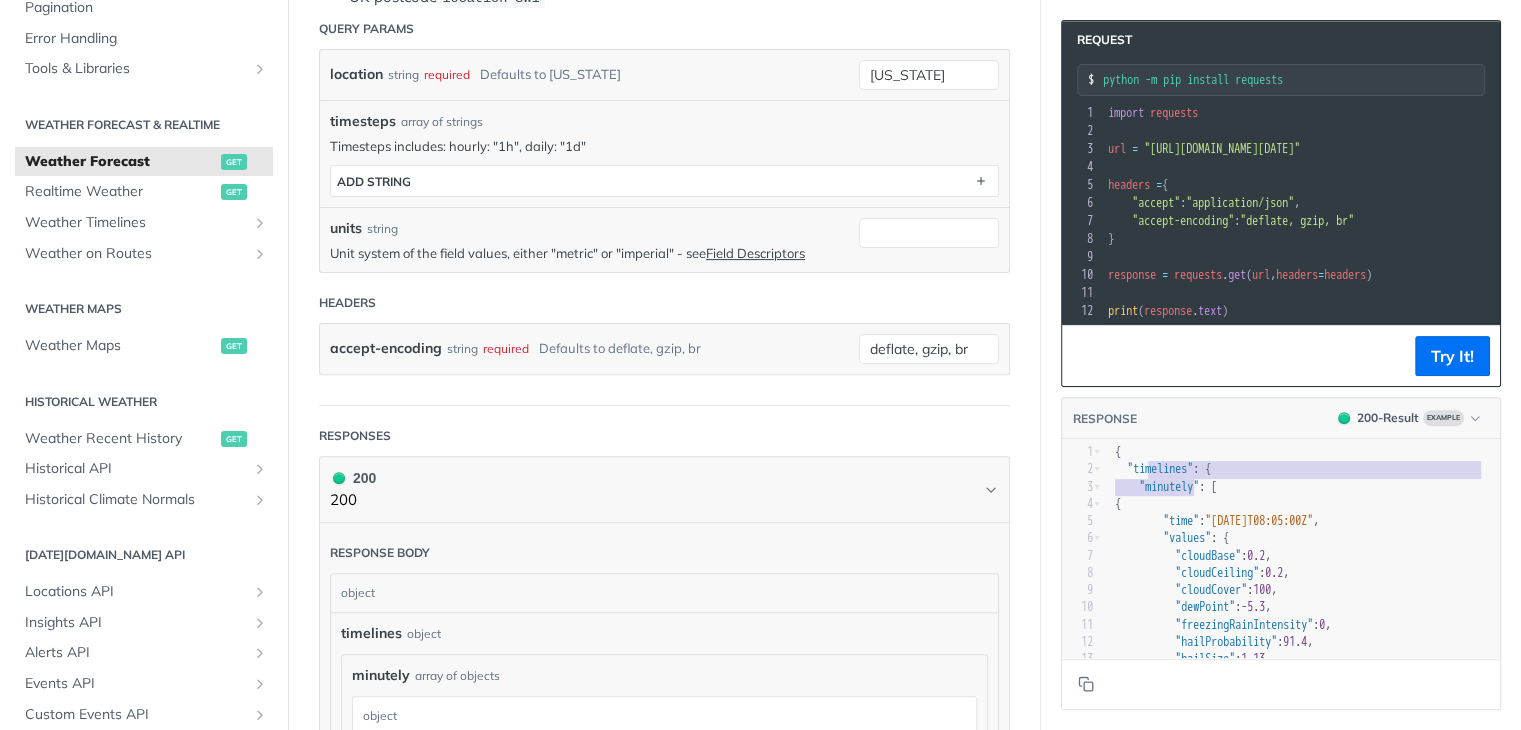 type on "melines": {
"minutely": [
{" 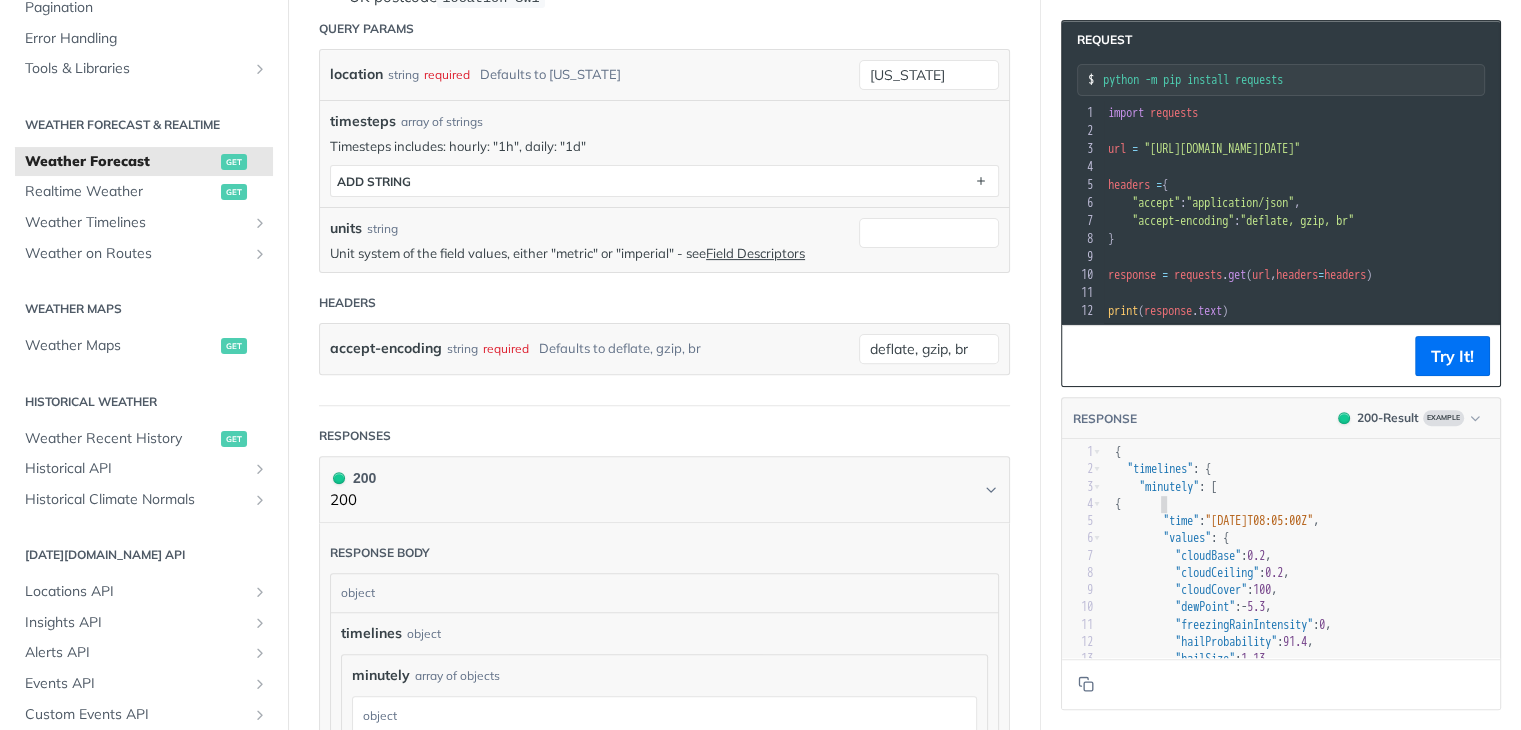 click on "{" at bounding box center (1305, 504) 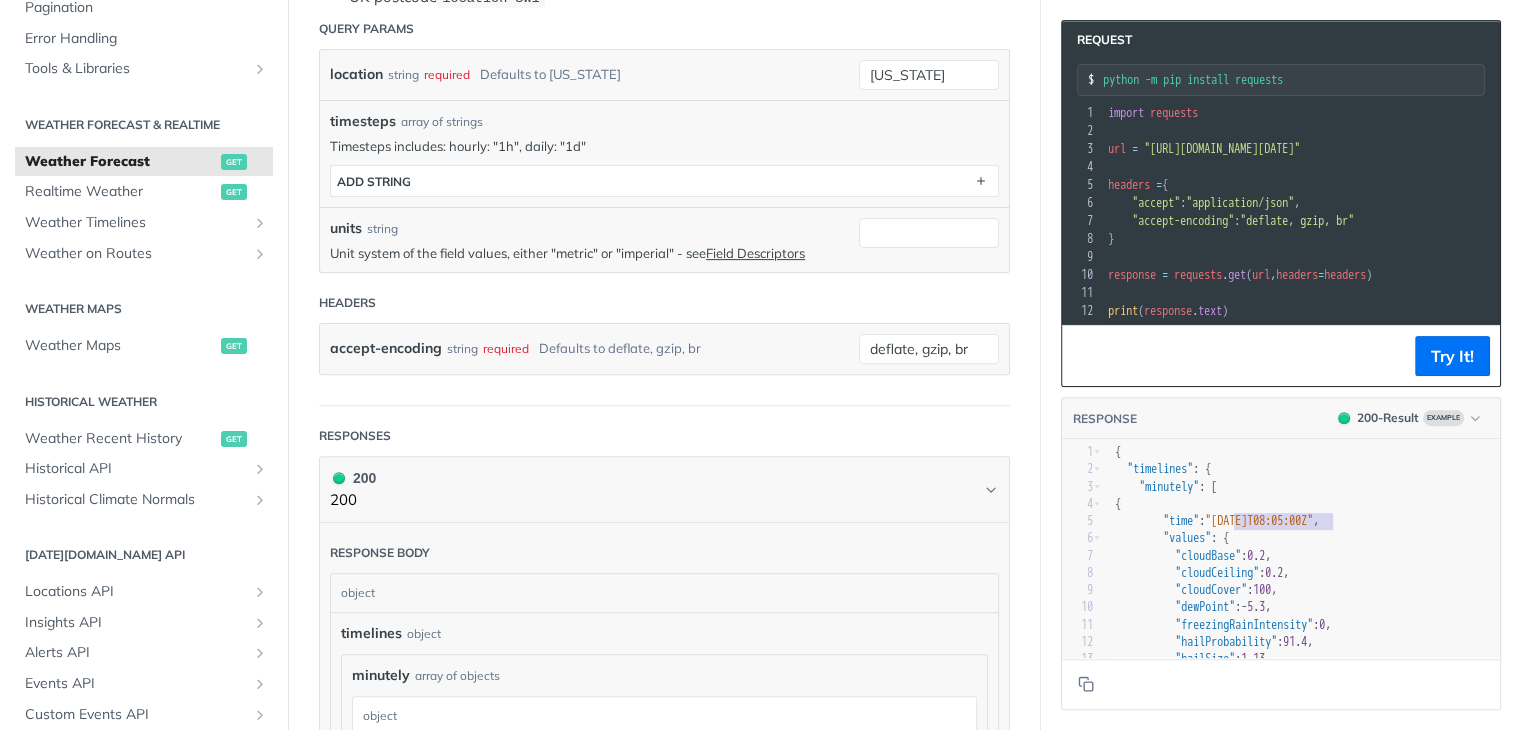 drag, startPoint x: 1252, startPoint y: 519, endPoint x: 1335, endPoint y: 520, distance: 83.00603 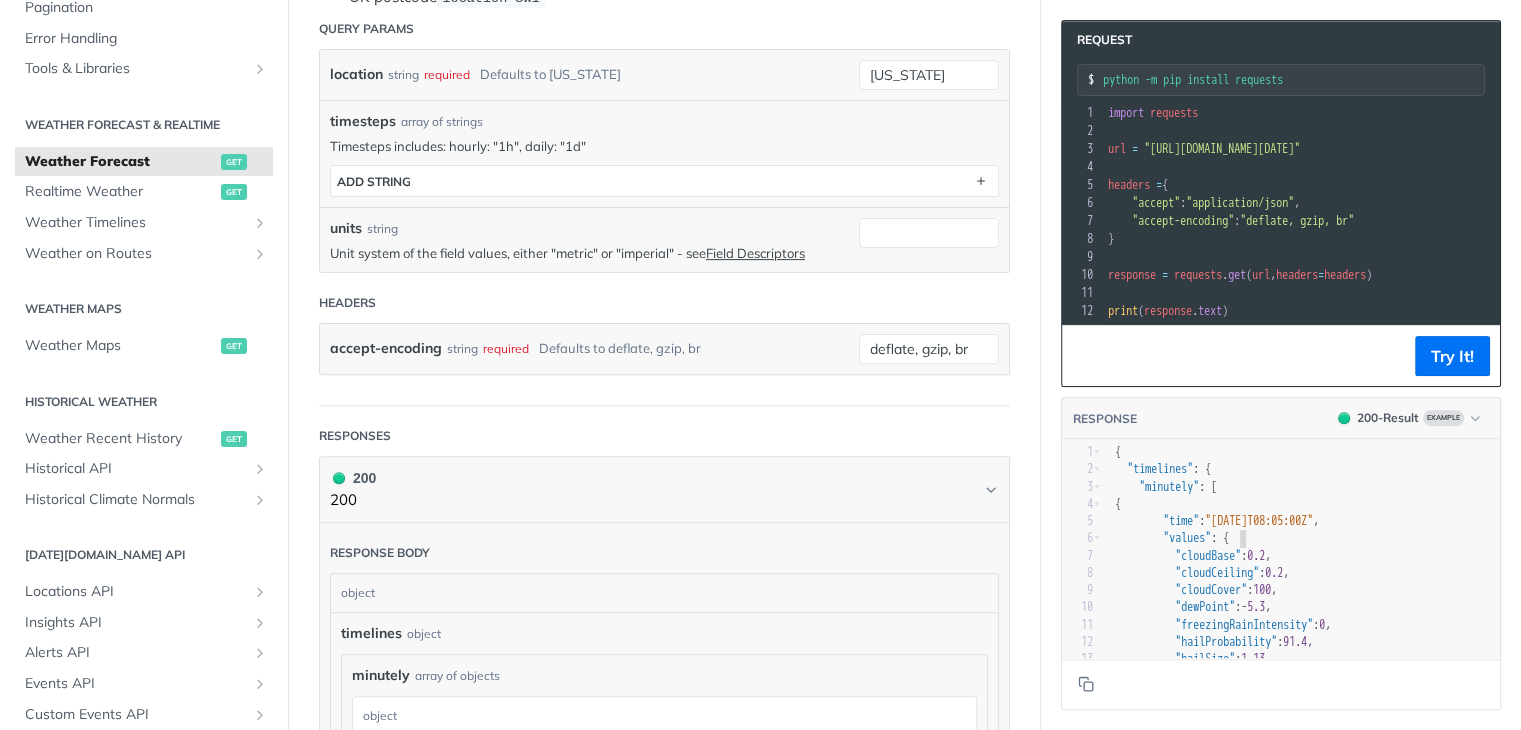type on "02-0" 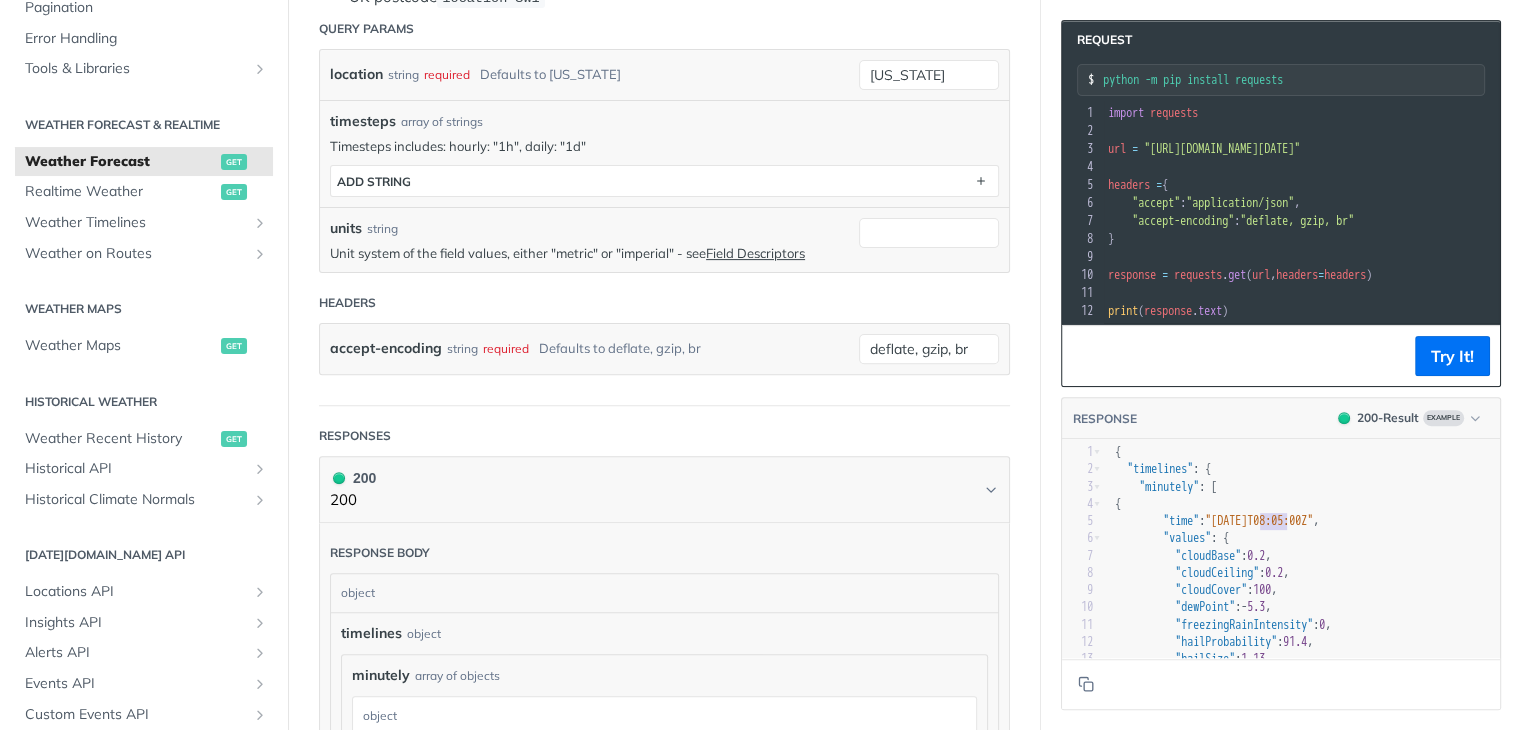 drag, startPoint x: 1276, startPoint y: 517, endPoint x: 1290, endPoint y: 522, distance: 14.866069 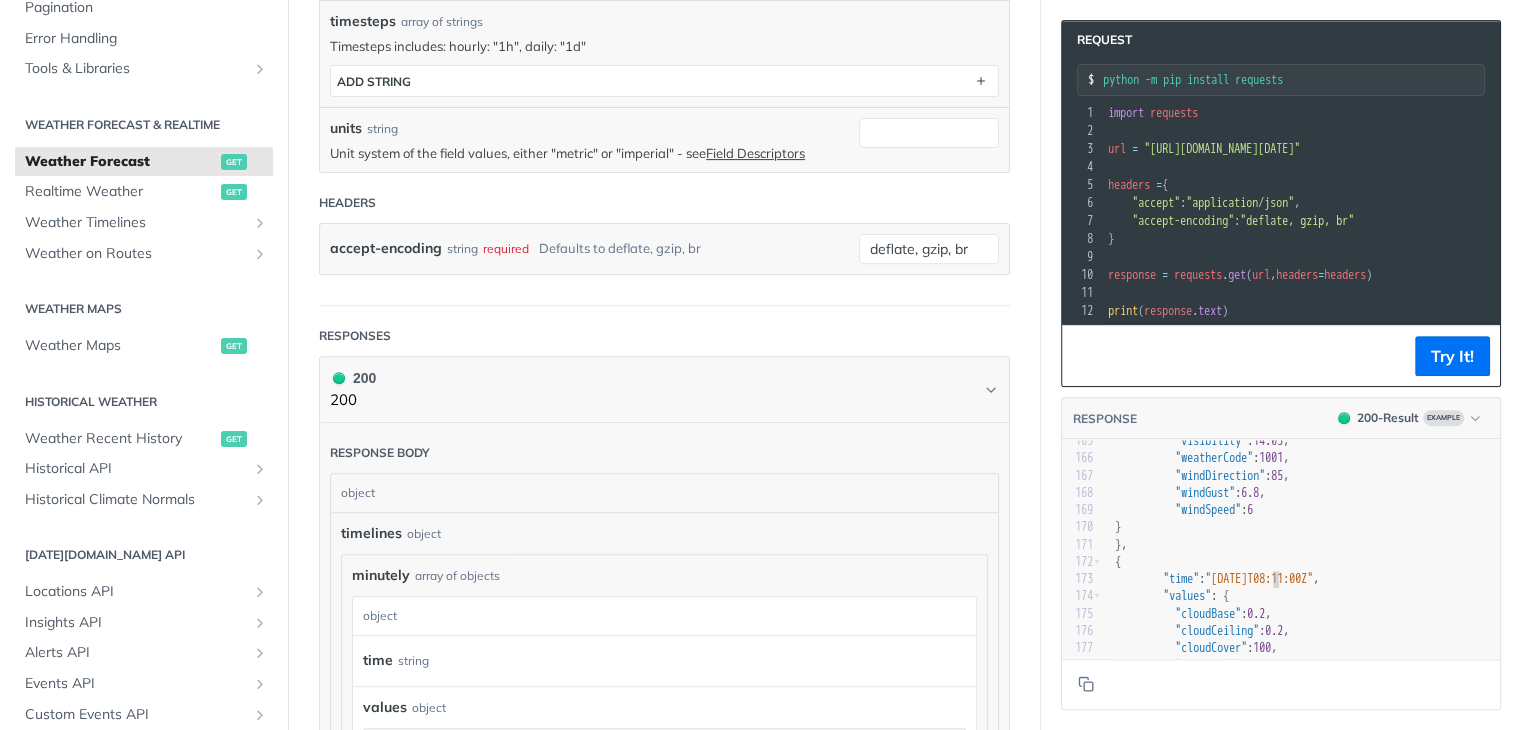 type on "-09" 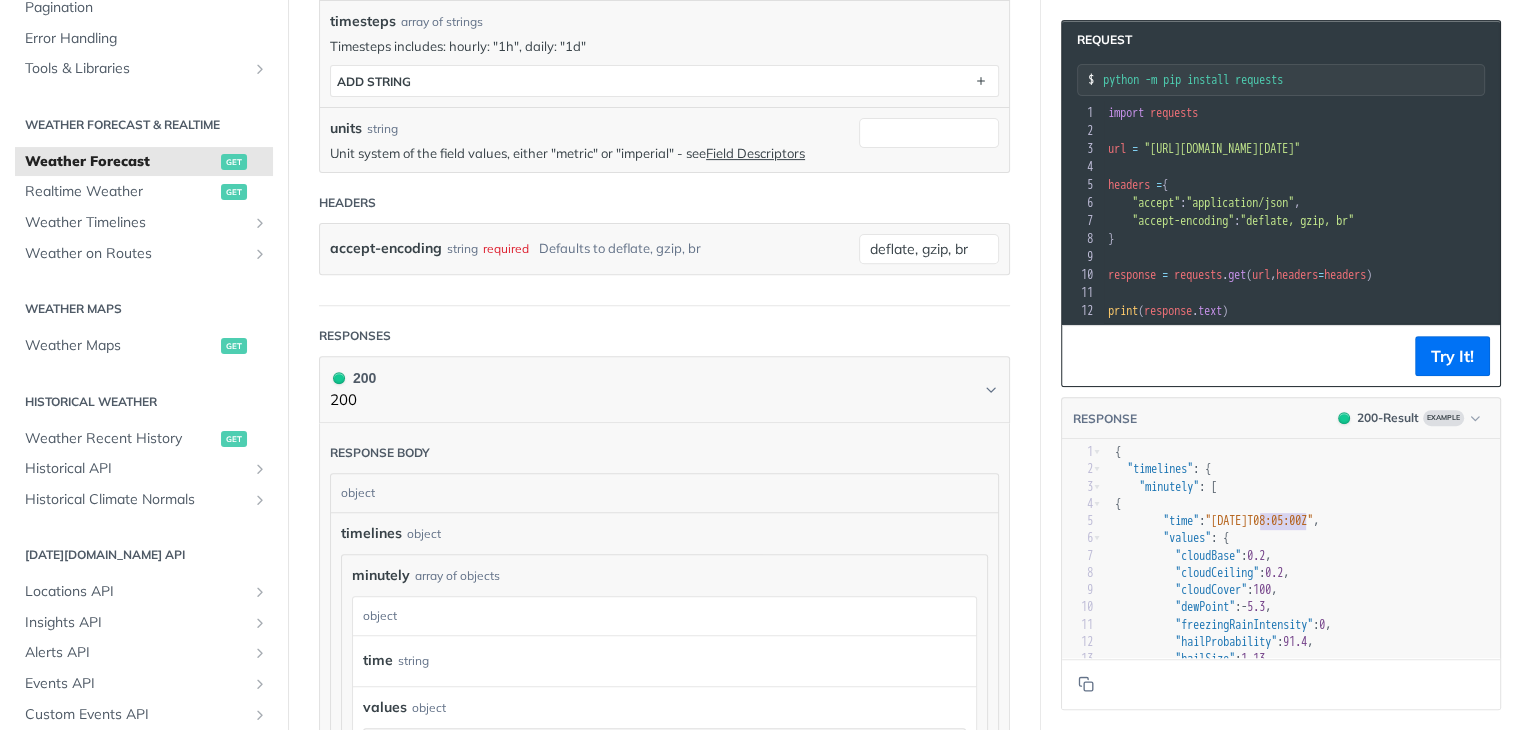 type on "02-09T08:" 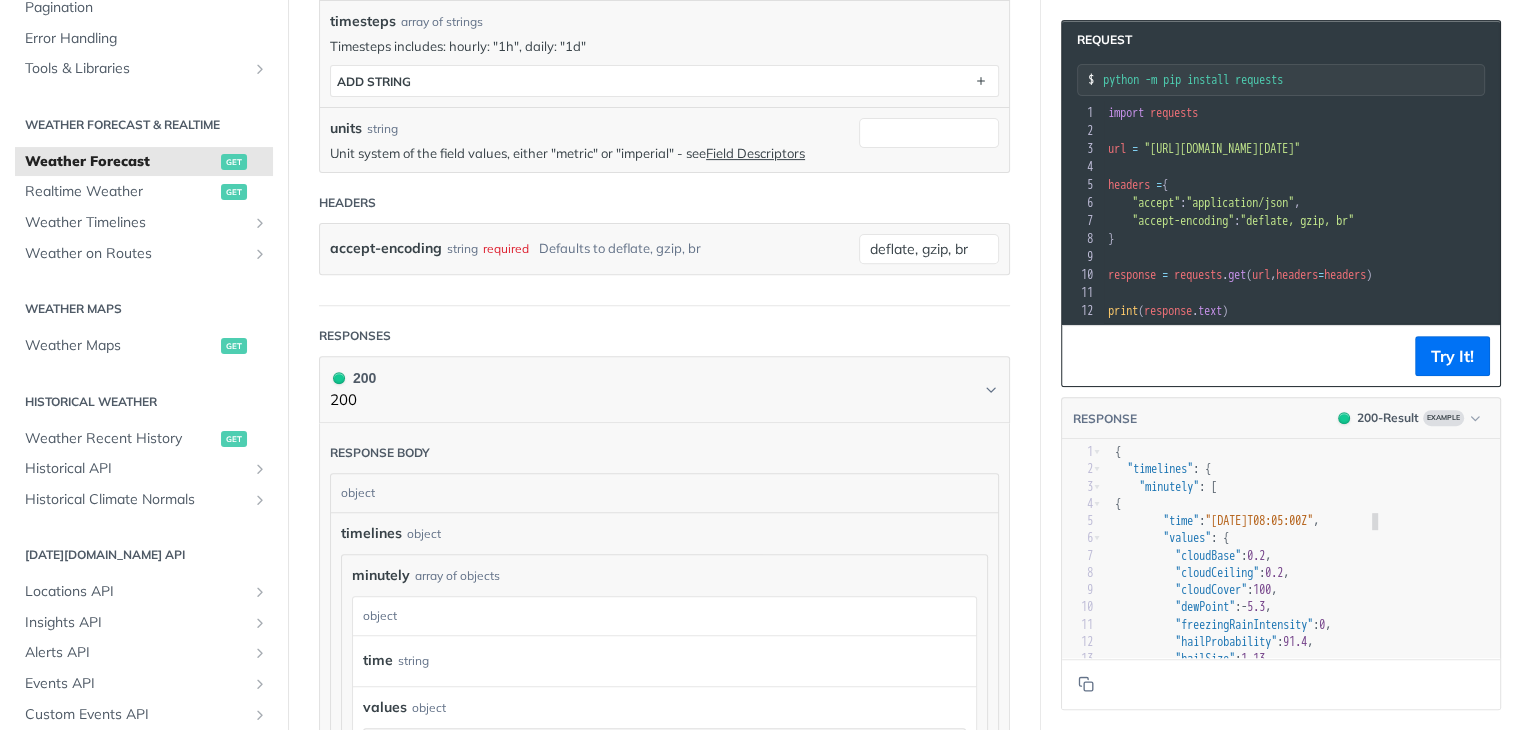 click on ""time" :  "[DATE]T08:05:00Z" ," at bounding box center [1305, 521] 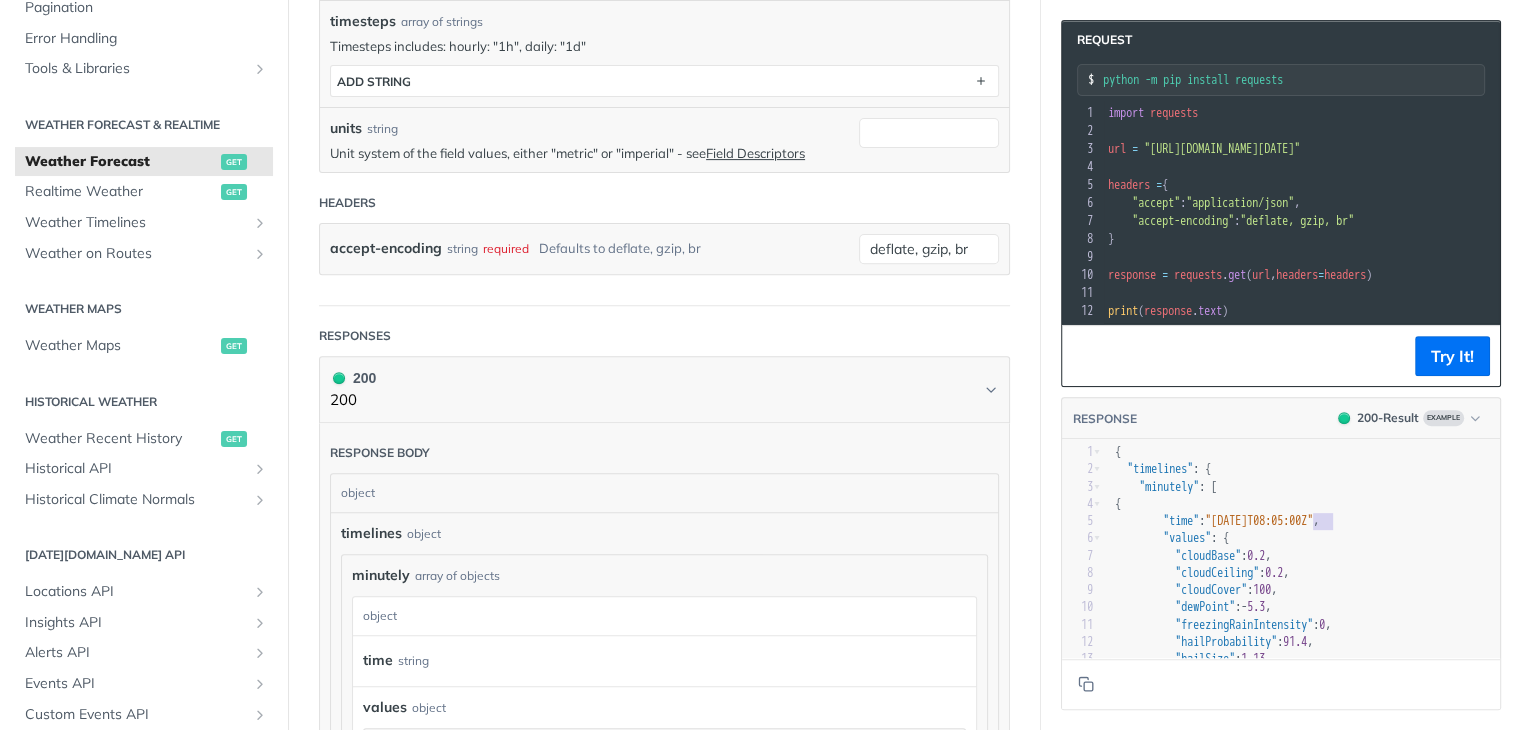 click on ""[DATE]T08:05:00Z"" at bounding box center (1259, 521) 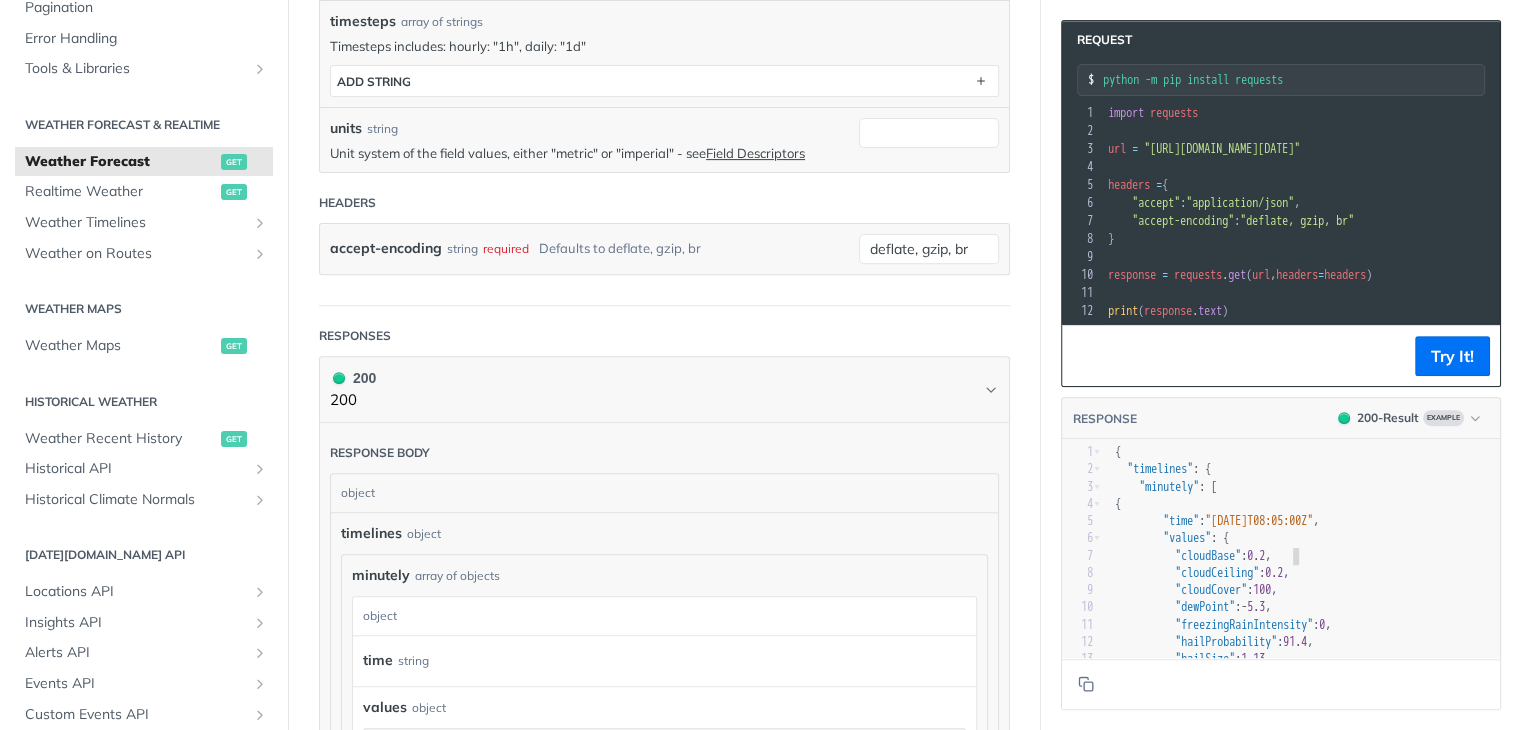 click on ""cloudBase" :  0.2 ," at bounding box center (1305, 556) 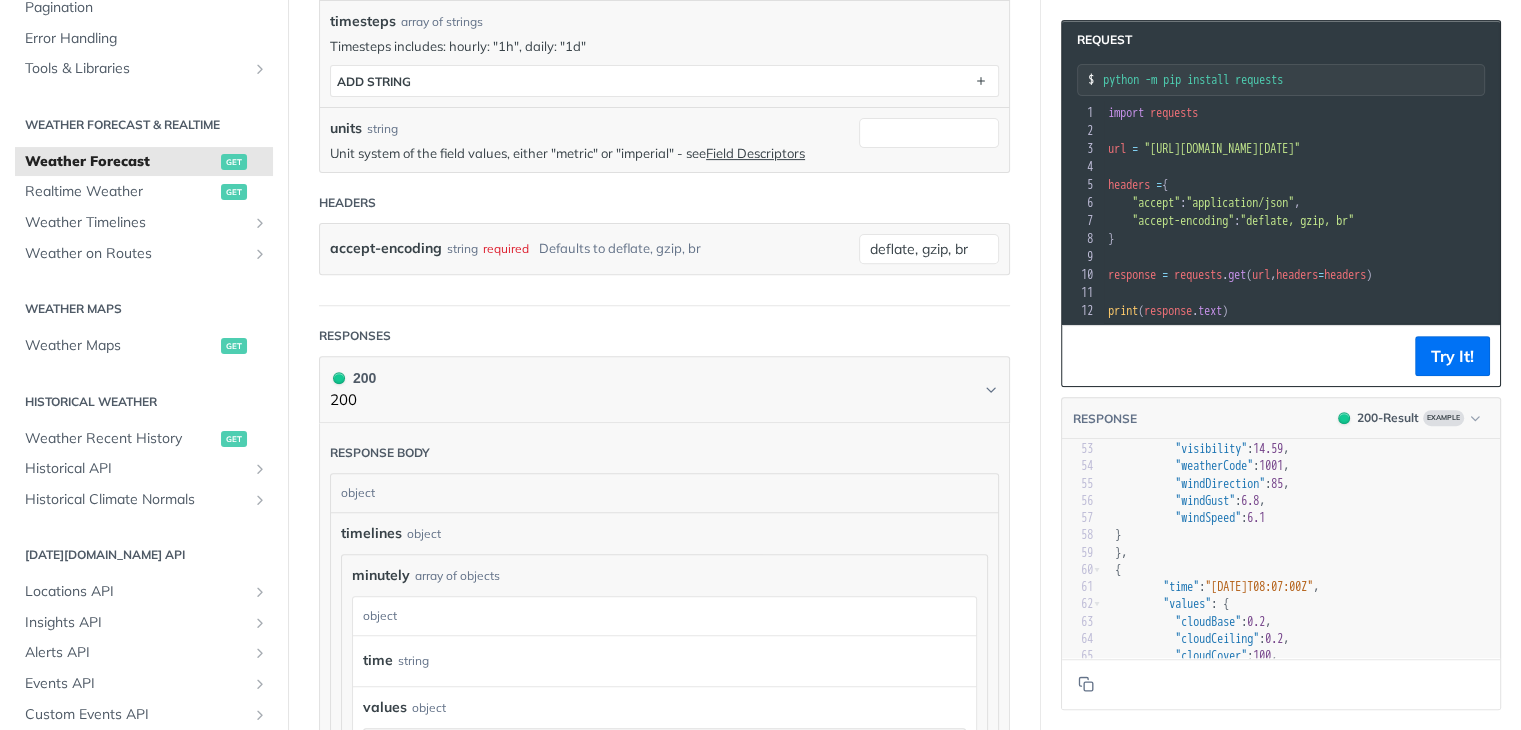 type on "8:0" 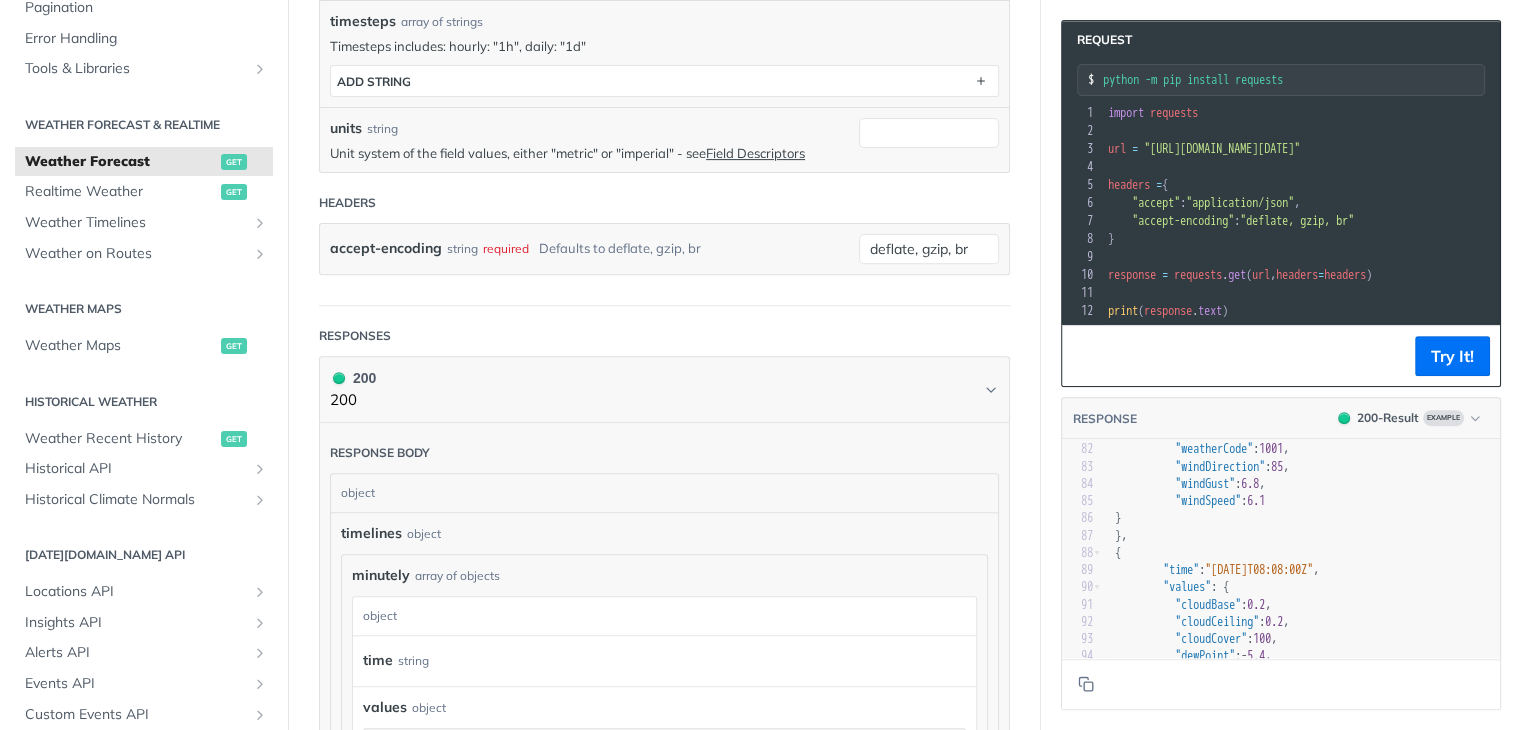type on ""time": "2025-02-0" 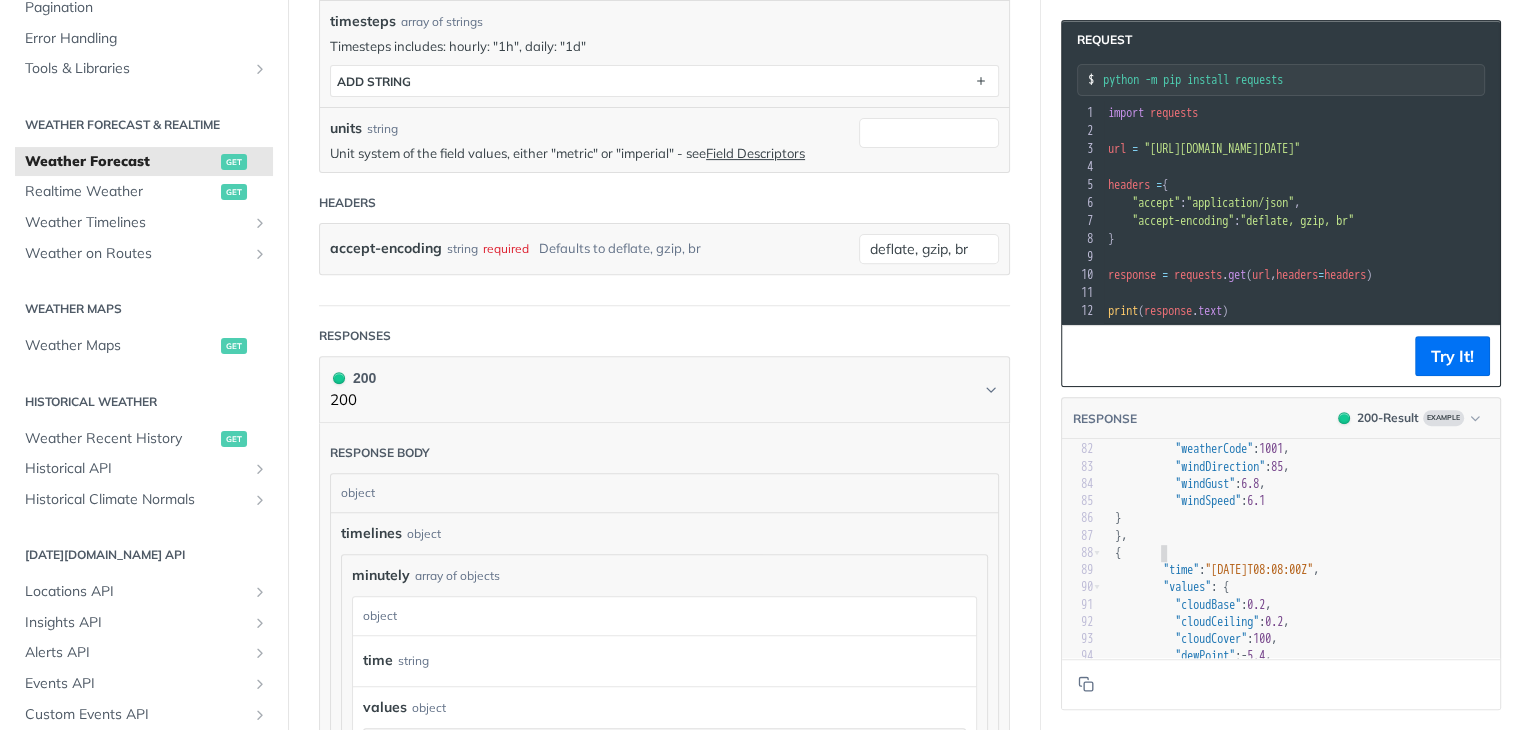 drag, startPoint x: 1317, startPoint y: 561, endPoint x: 1391, endPoint y: 562, distance: 74.00676 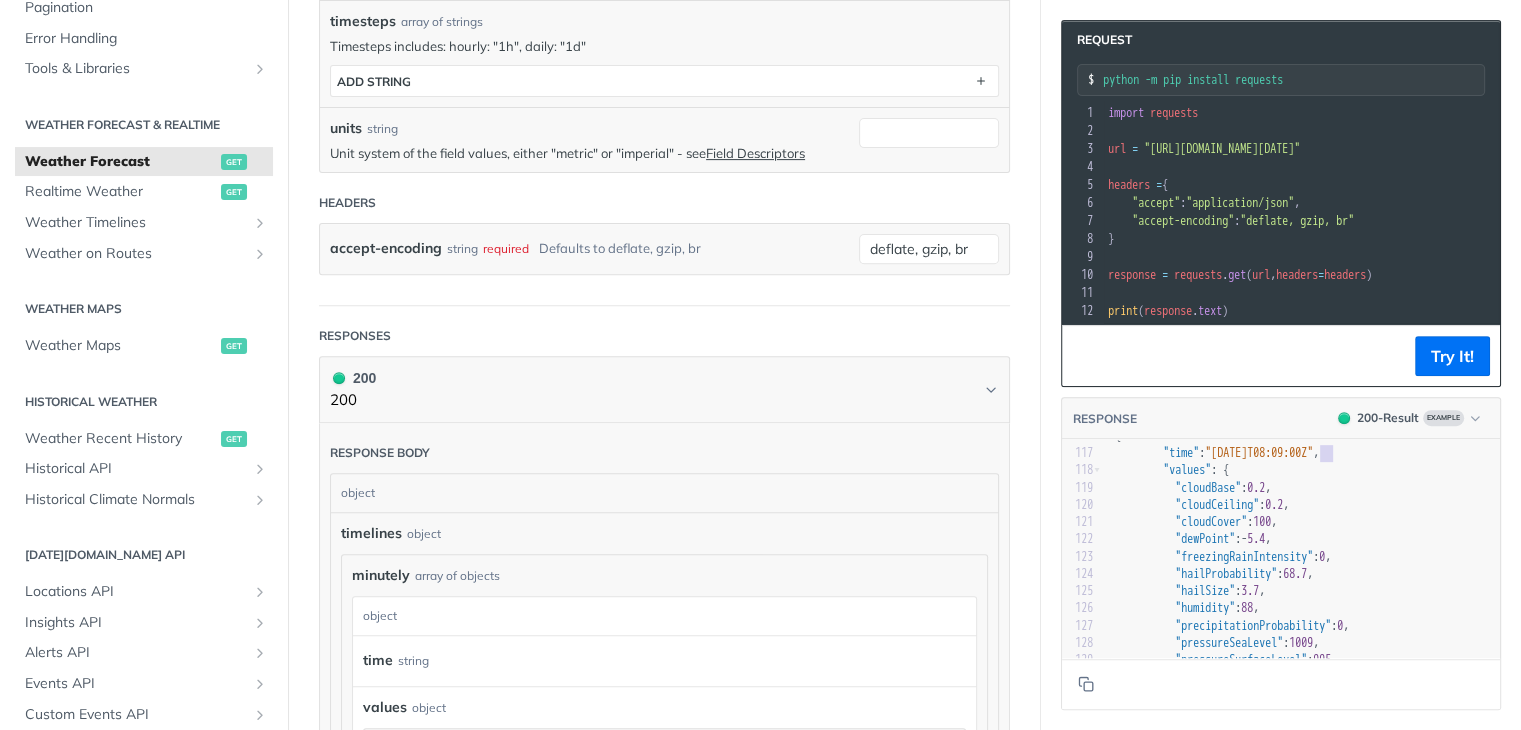 type on "09:00Z",
"values": {" 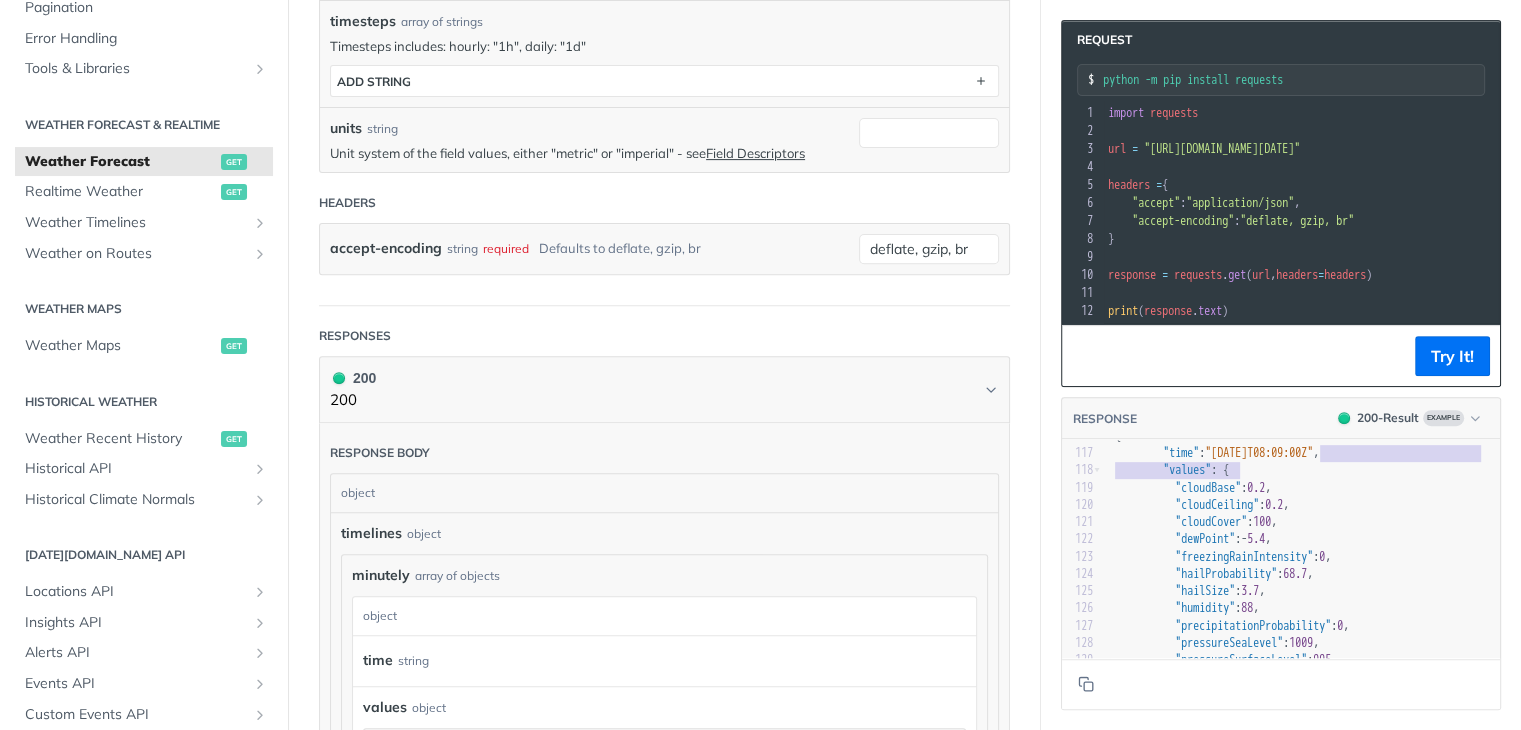 type 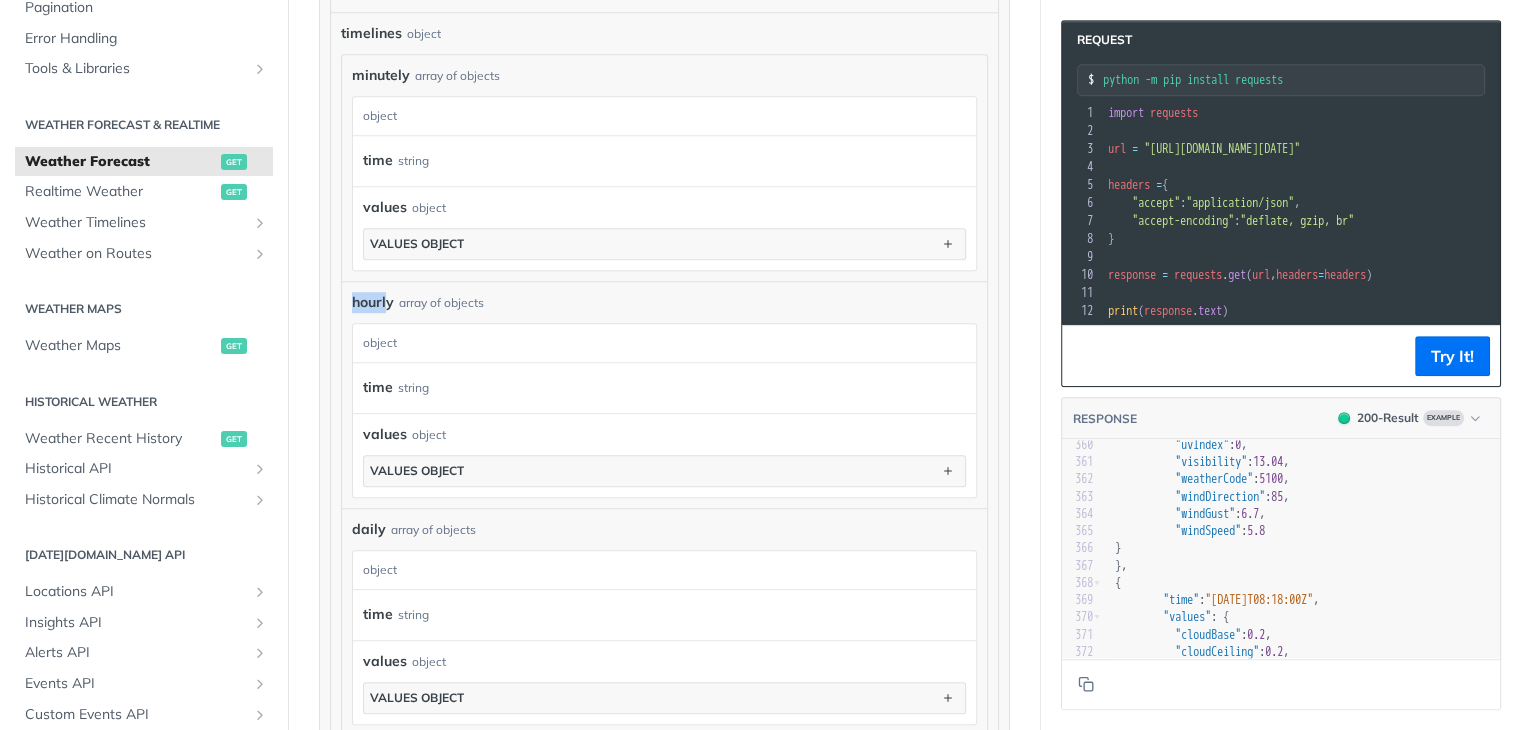 drag, startPoint x: 373, startPoint y: 291, endPoint x: 388, endPoint y: 291, distance: 15 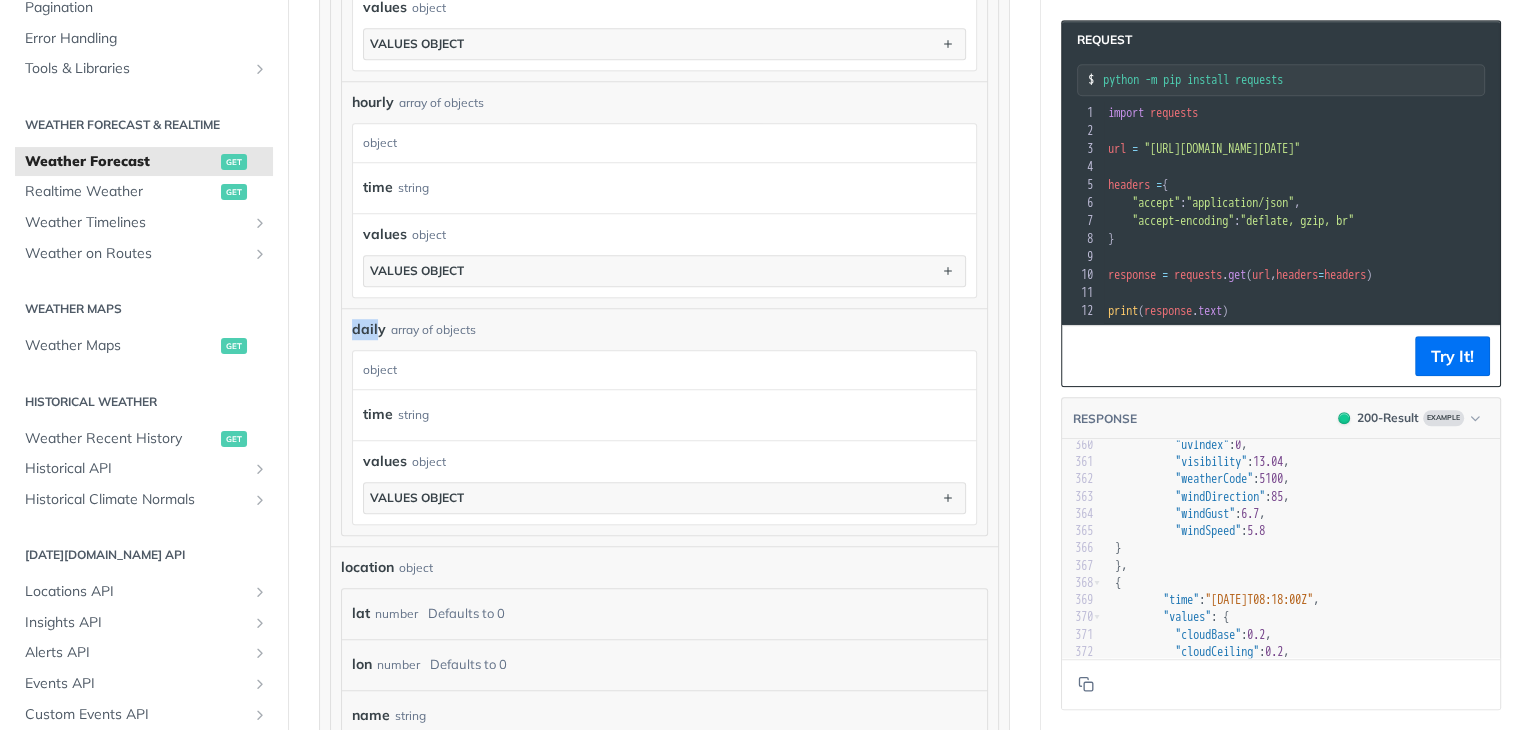 drag, startPoint x: 356, startPoint y: 324, endPoint x: 377, endPoint y: 324, distance: 21 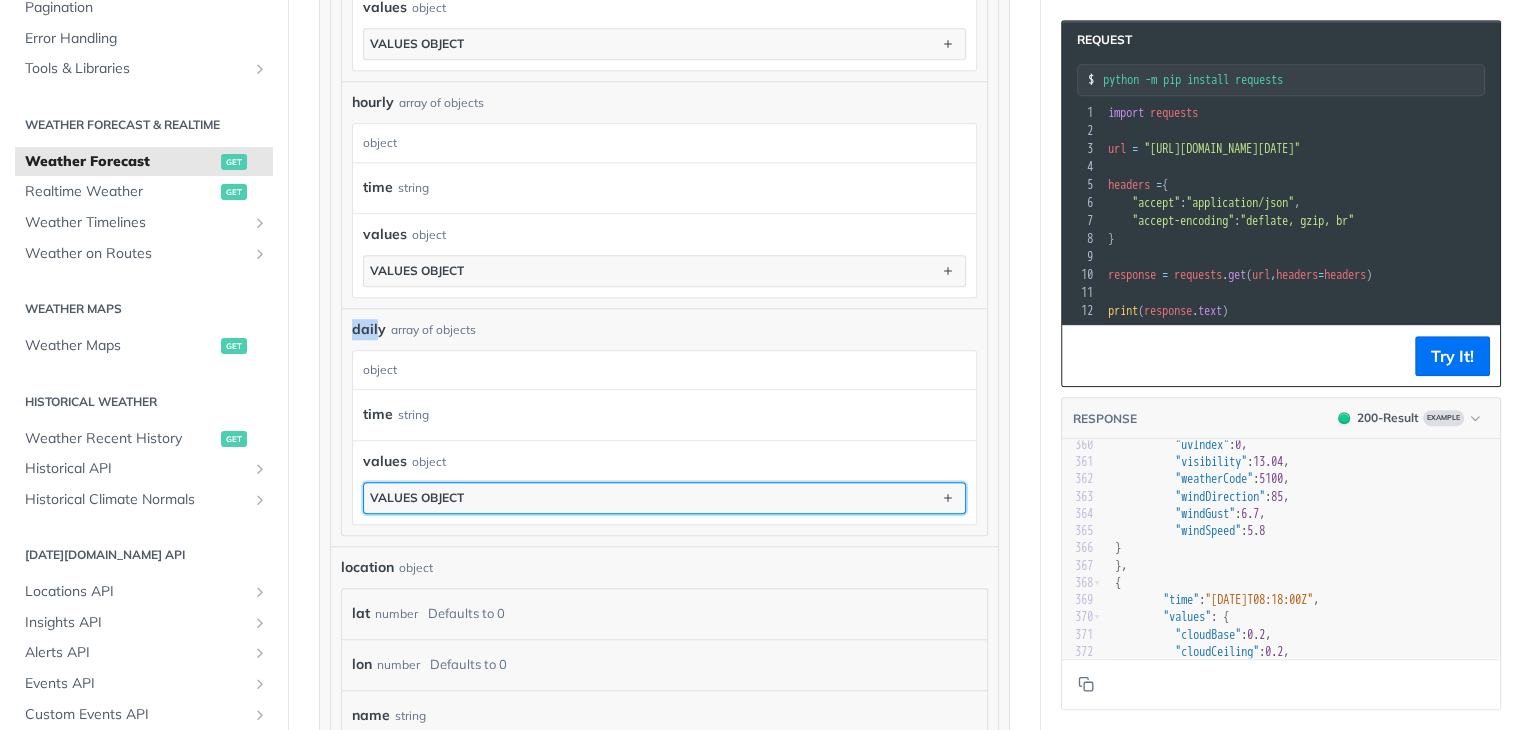 click on "values   object" at bounding box center [417, 497] 